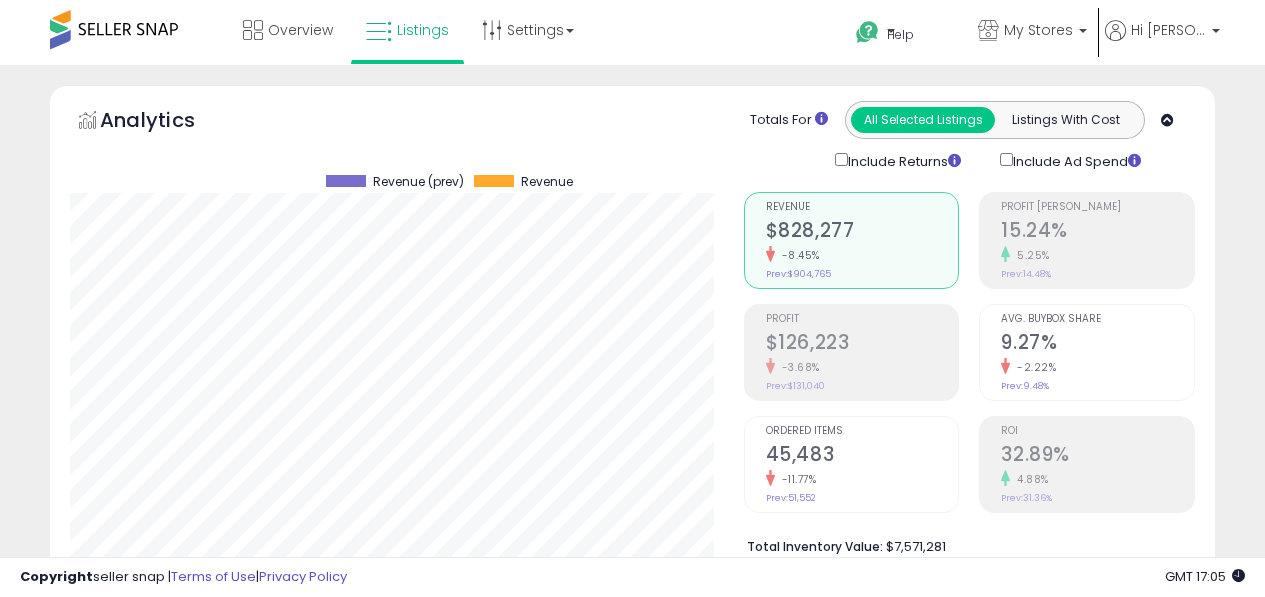 scroll, scrollTop: 499, scrollLeft: 0, axis: vertical 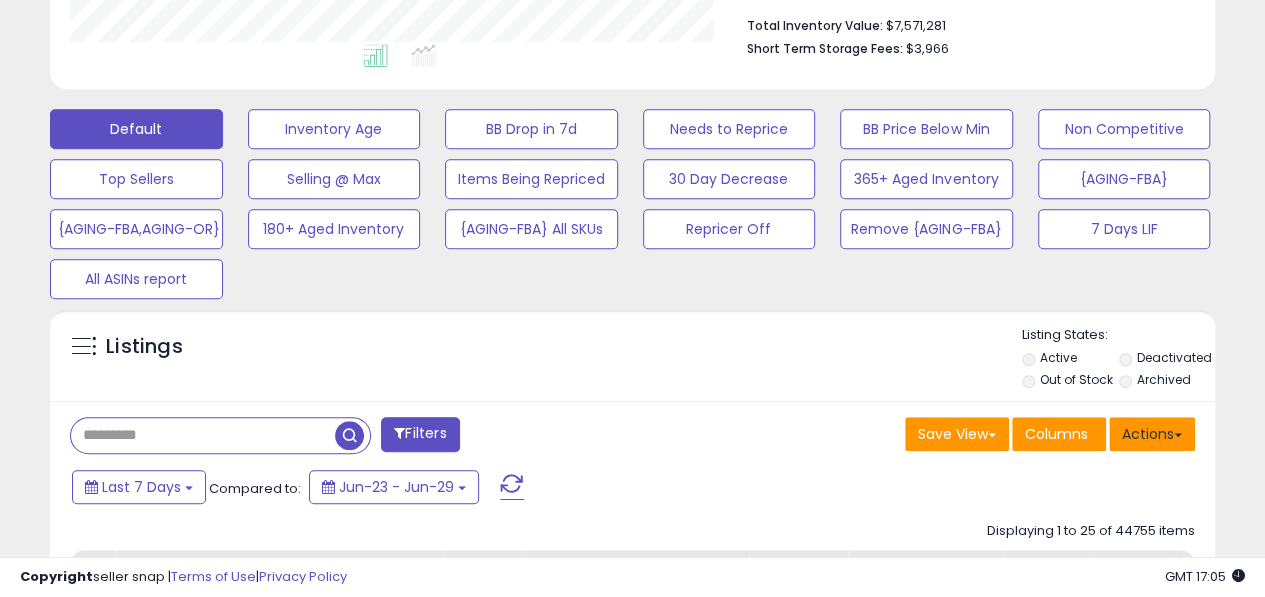 click on "Actions" at bounding box center (1152, 434) 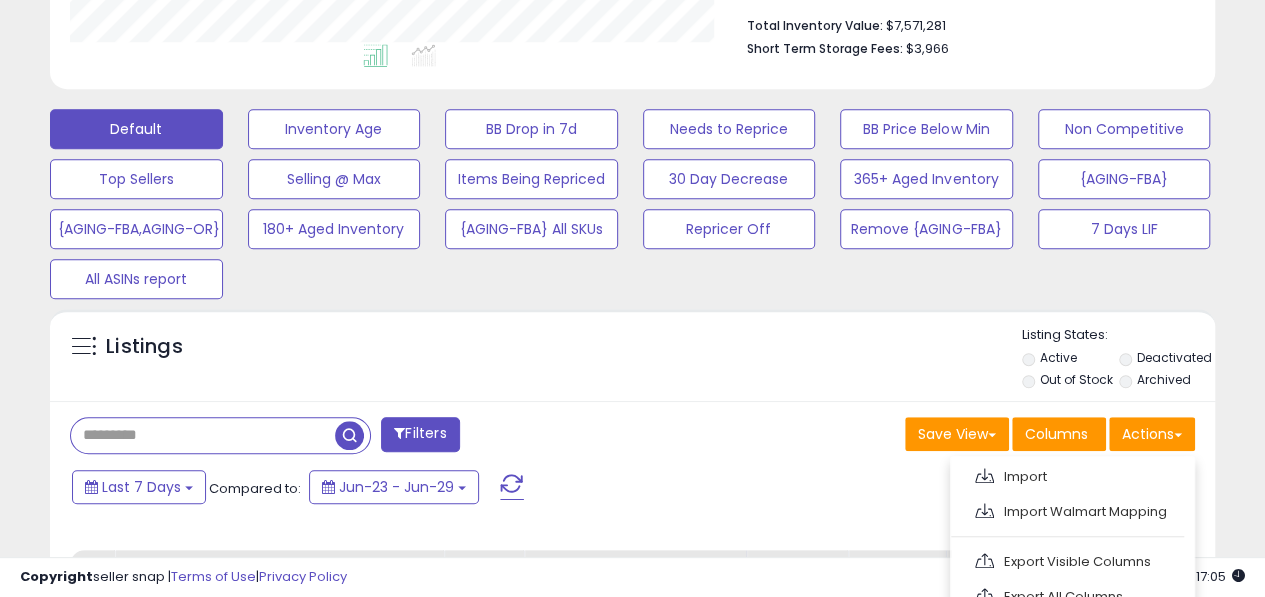click on "Last 7 Days
Compared to:
Jun-23 - Jun-29" at bounding box center [489, 489] 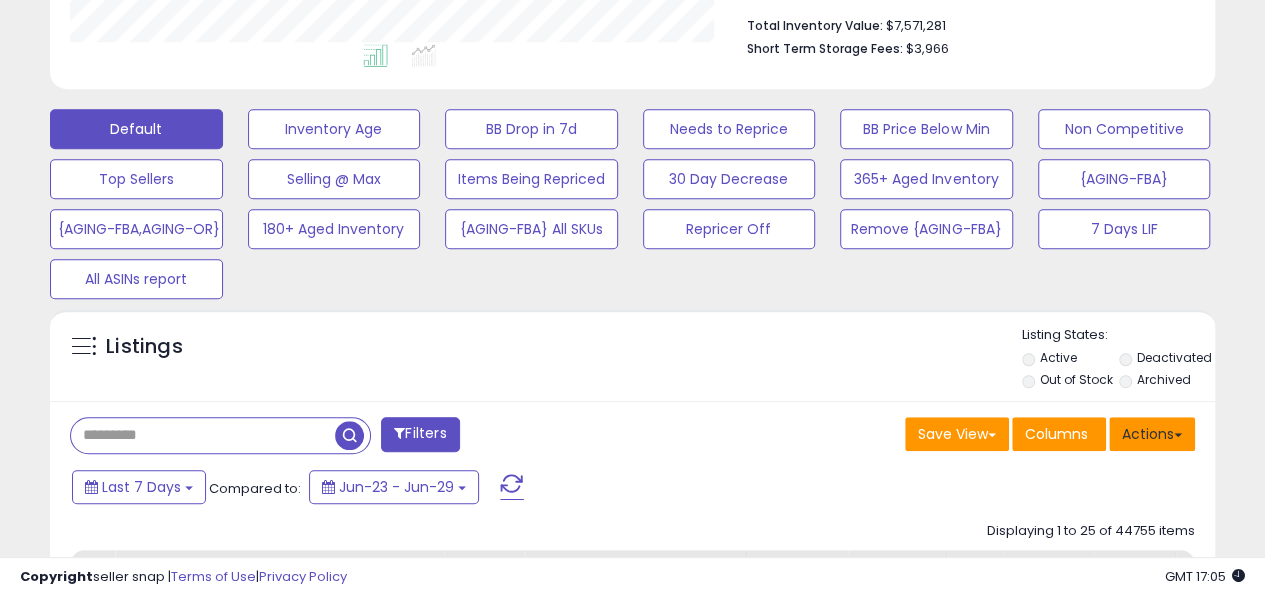 click at bounding box center [1178, 435] 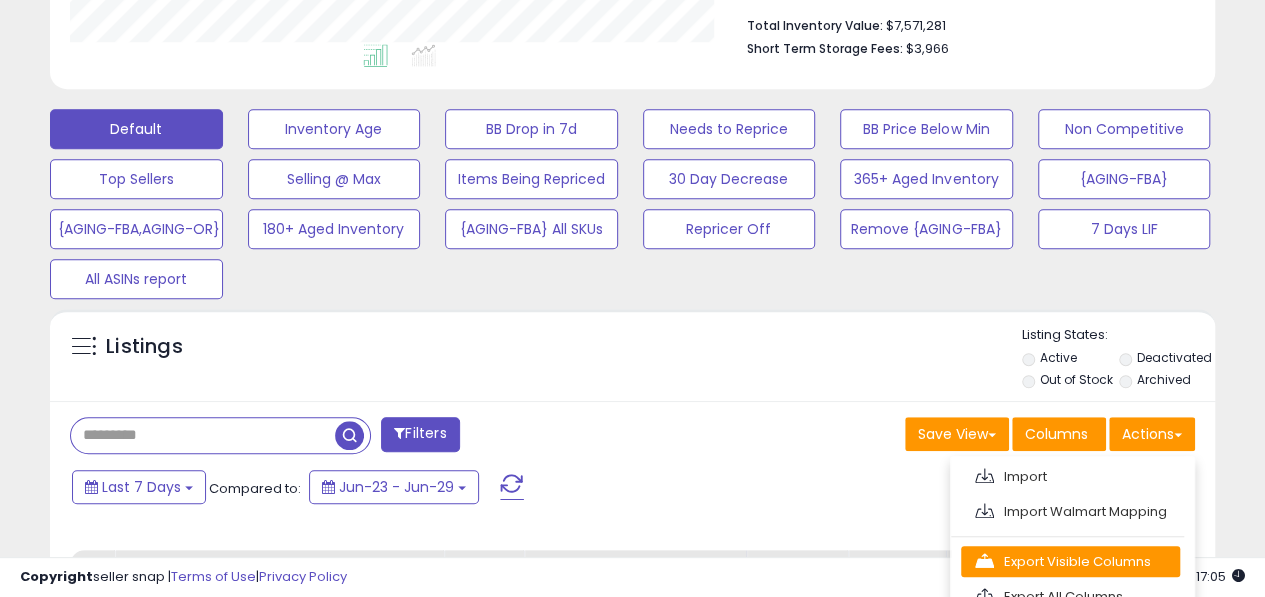 click on "Export Visible Columns" at bounding box center [1070, 561] 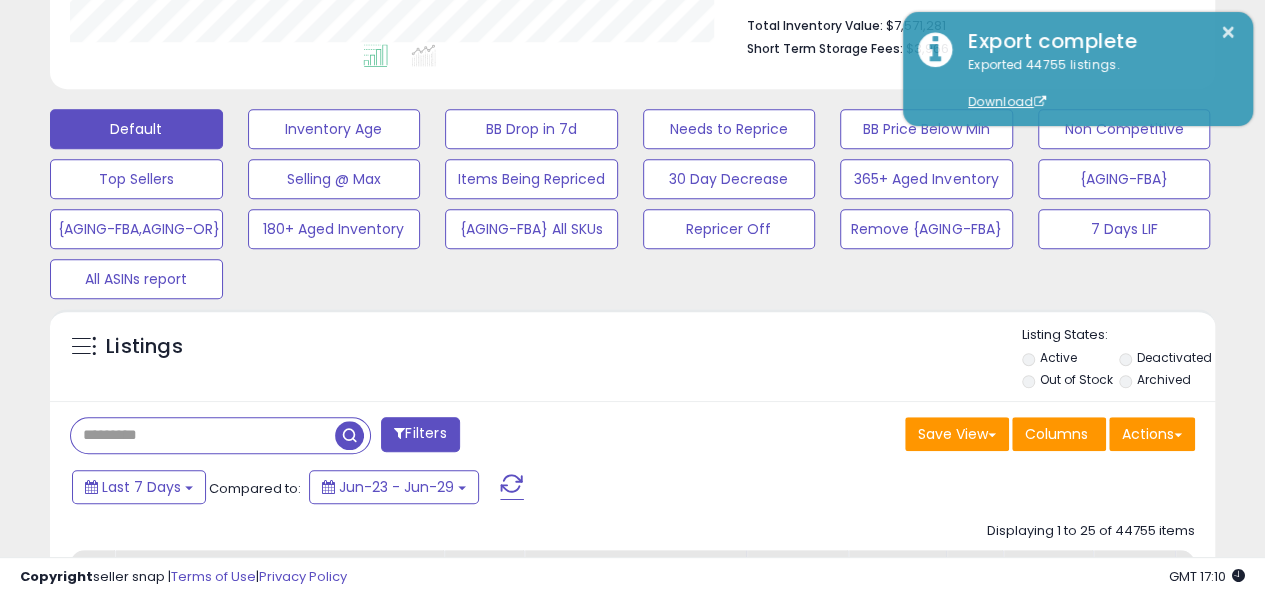 click on "Filters
Save View
Save As New View
Update Current View
Columns" at bounding box center (632, 3981) 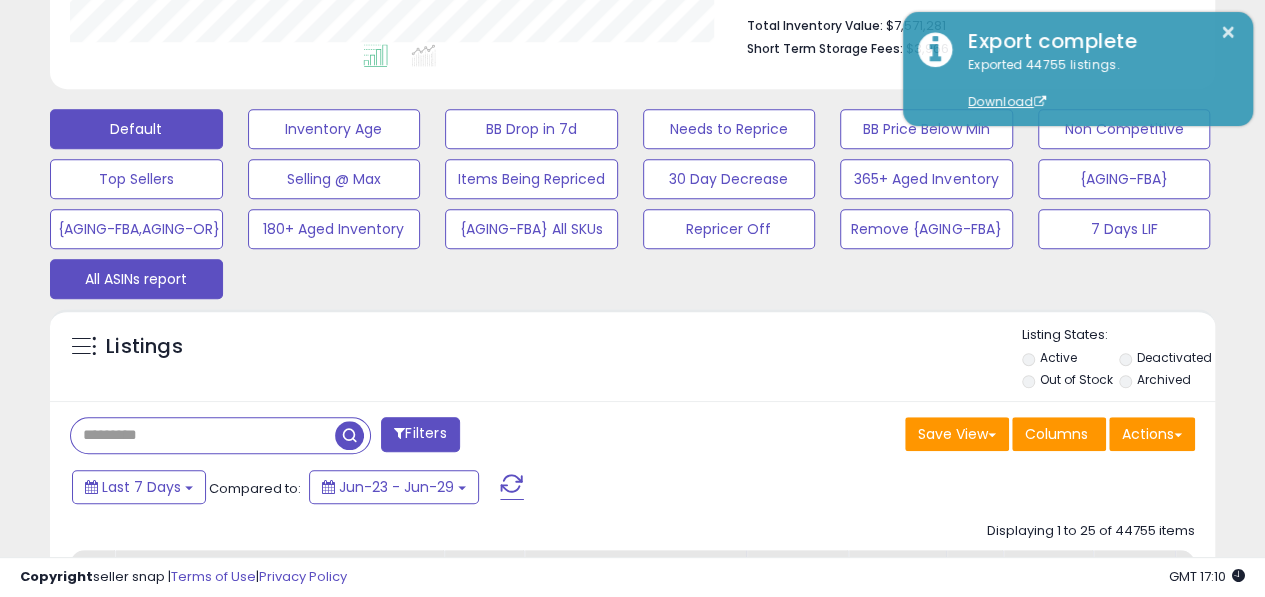 click on "All ASINs report" at bounding box center (334, 129) 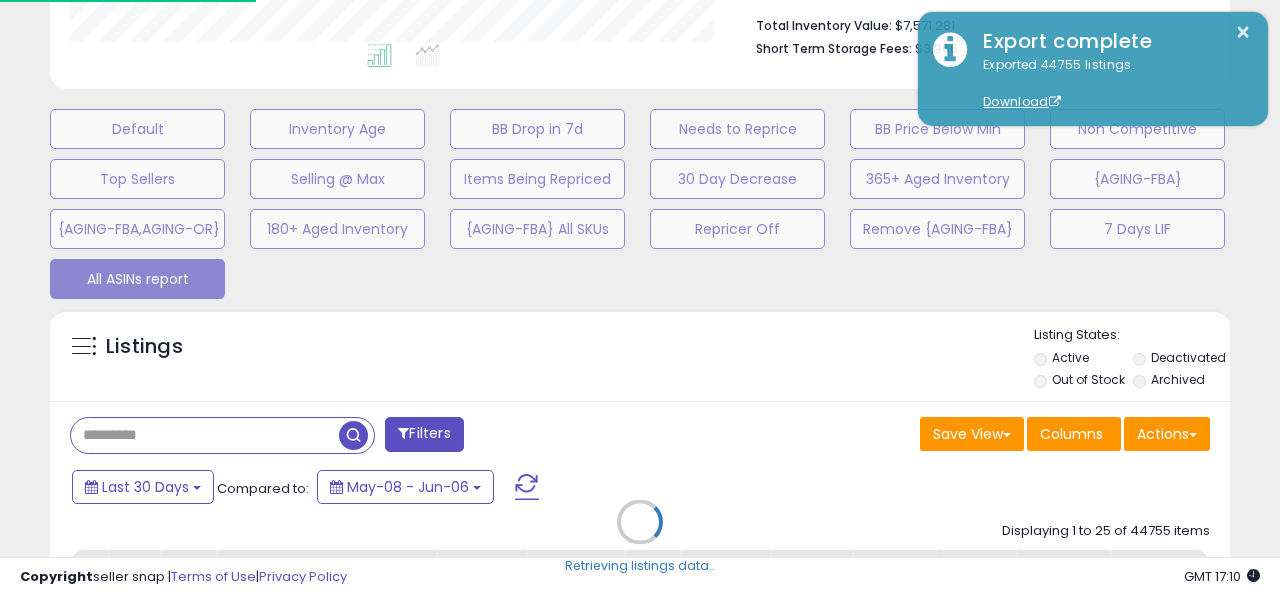 scroll, scrollTop: 999590, scrollLeft: 999317, axis: both 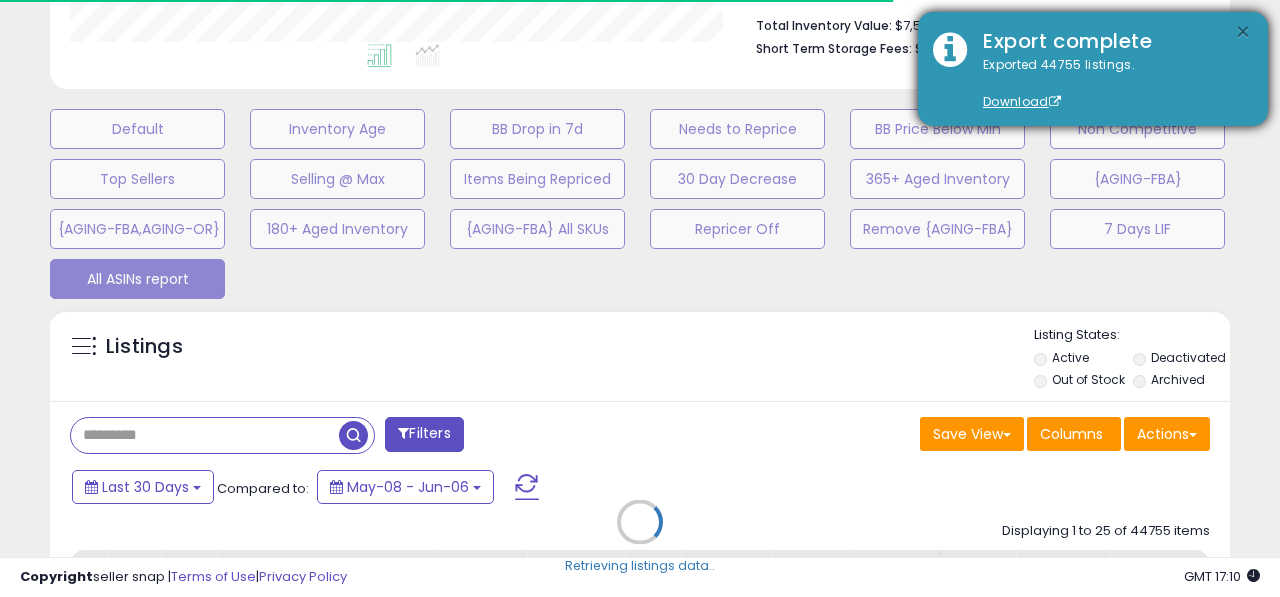 click on "×" at bounding box center (1243, 32) 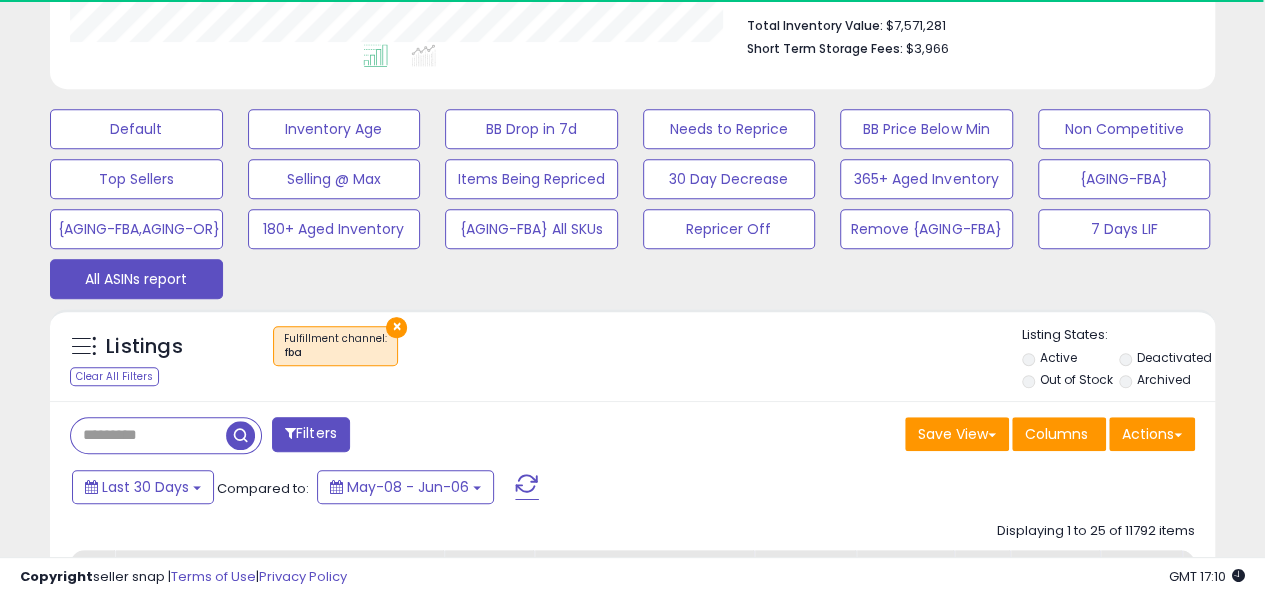 scroll, scrollTop: 410, scrollLeft: 674, axis: both 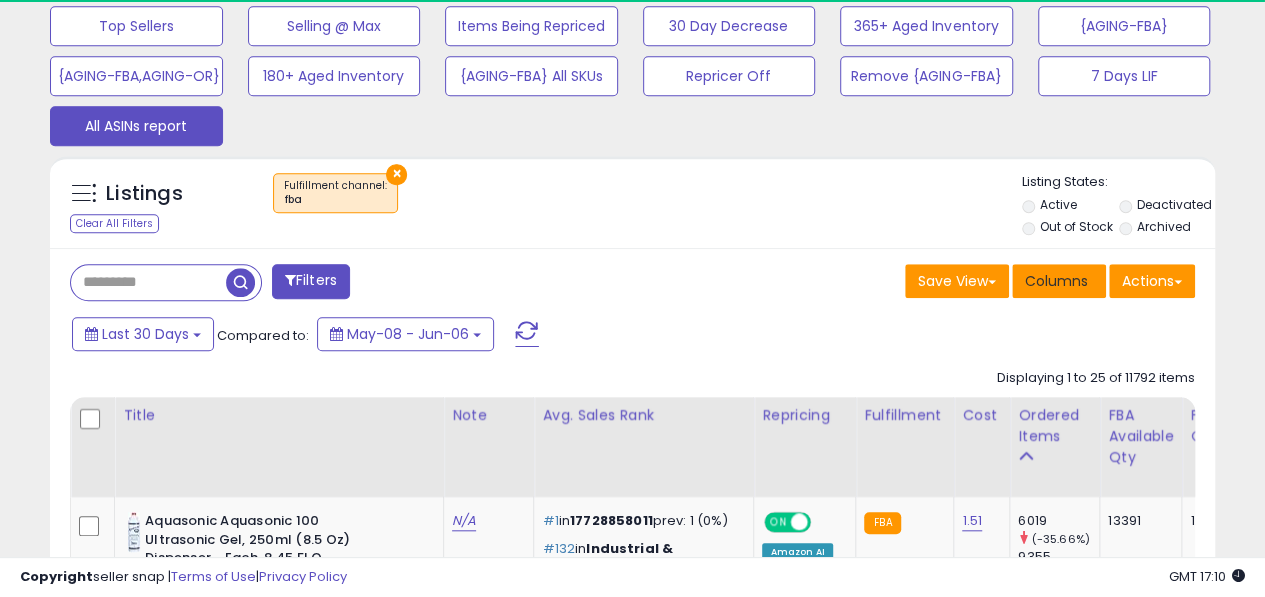 click on "Columns" at bounding box center (1056, 281) 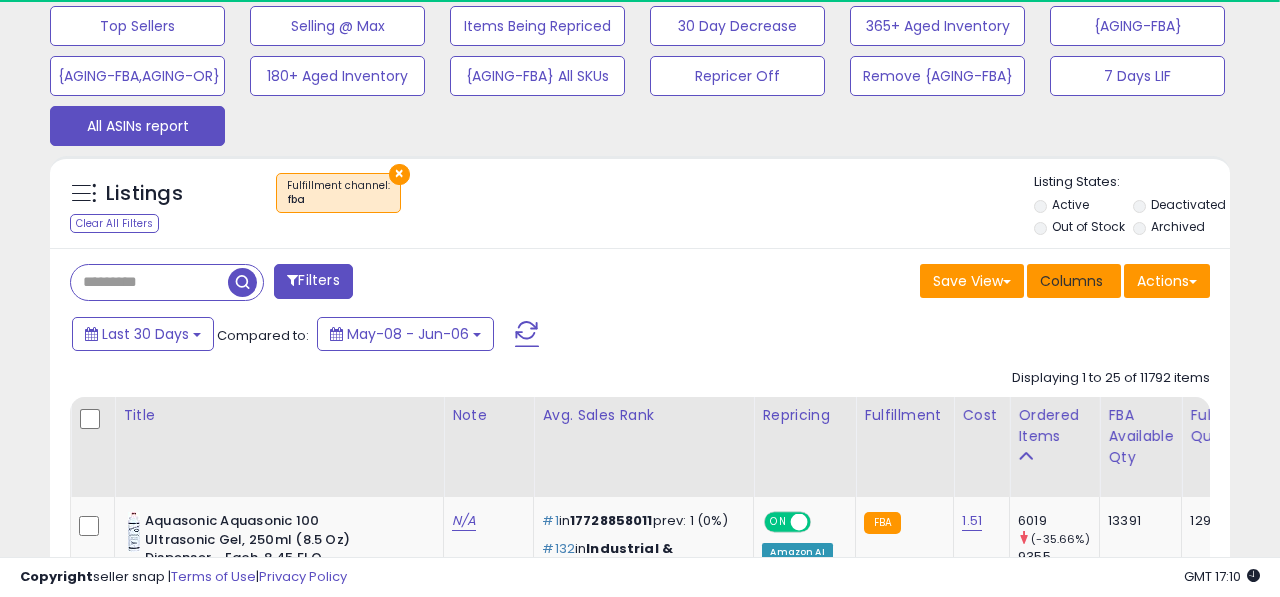 scroll, scrollTop: 999590, scrollLeft: 999317, axis: both 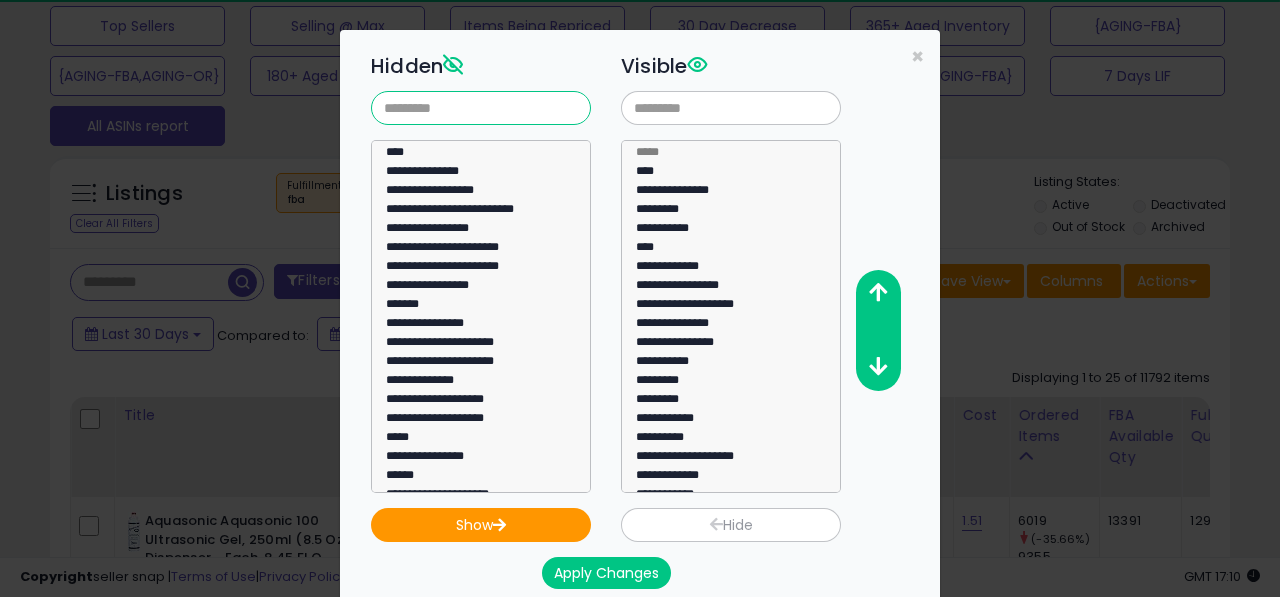 click at bounding box center [481, 108] 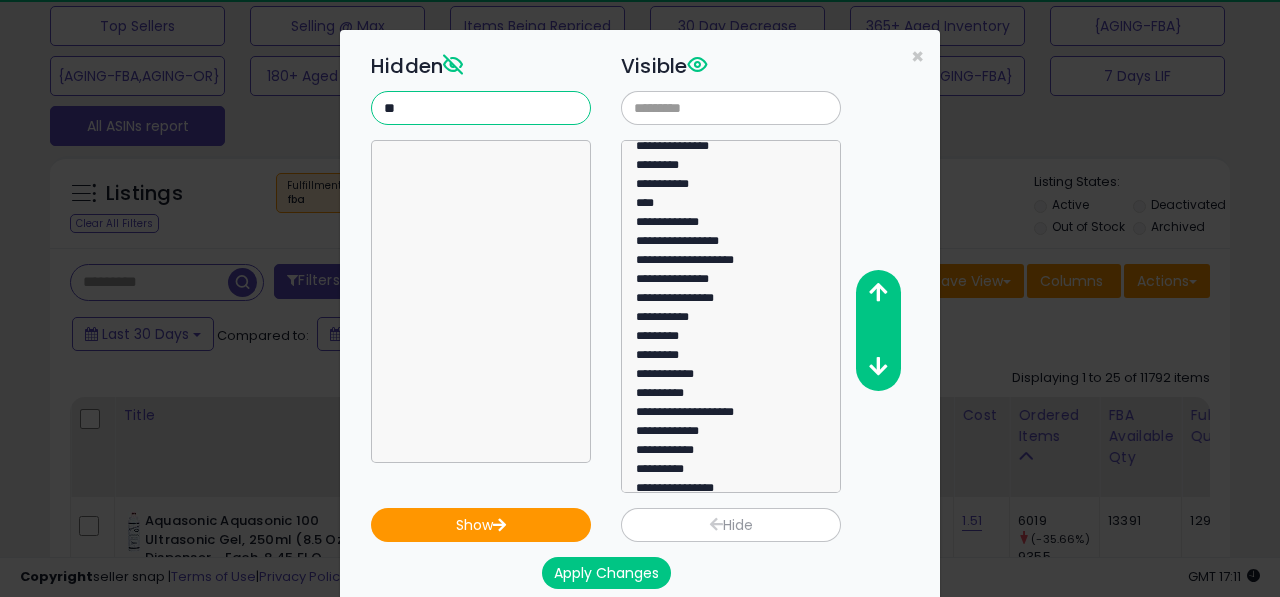 scroll, scrollTop: 48, scrollLeft: 0, axis: vertical 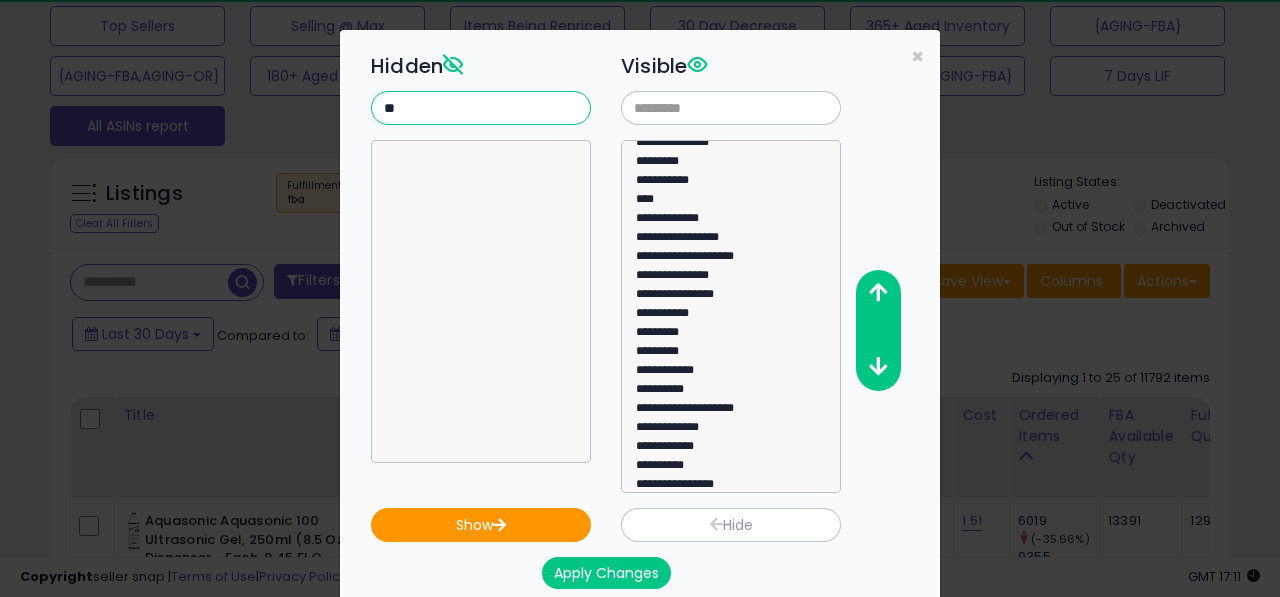 type on "**" 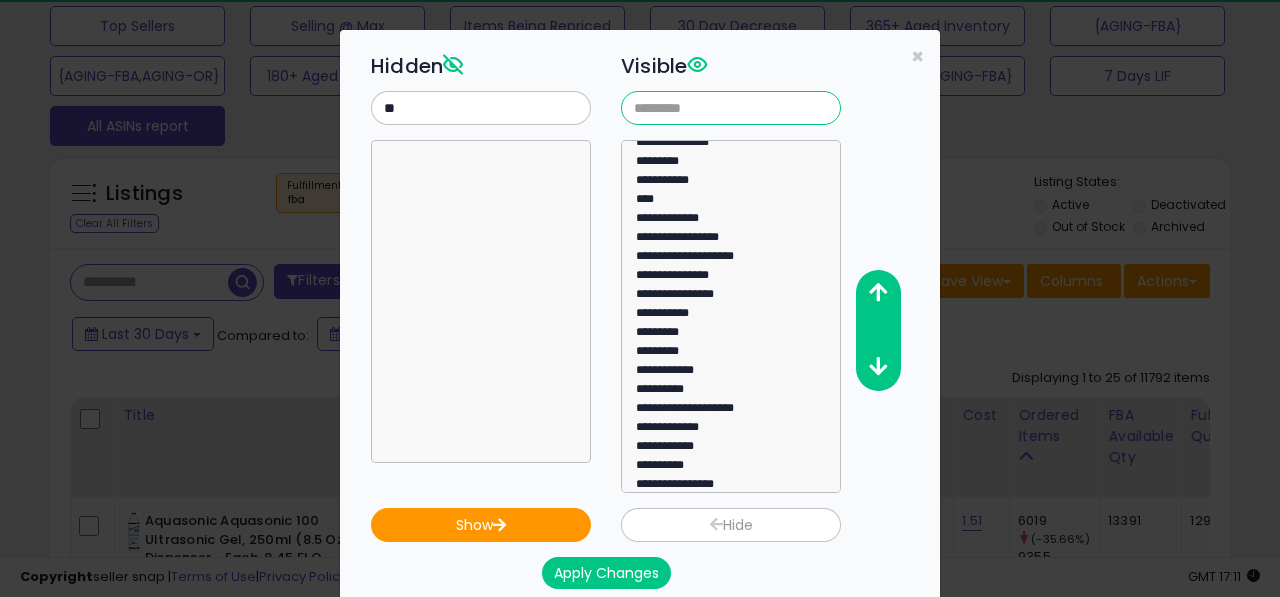 click at bounding box center (731, 108) 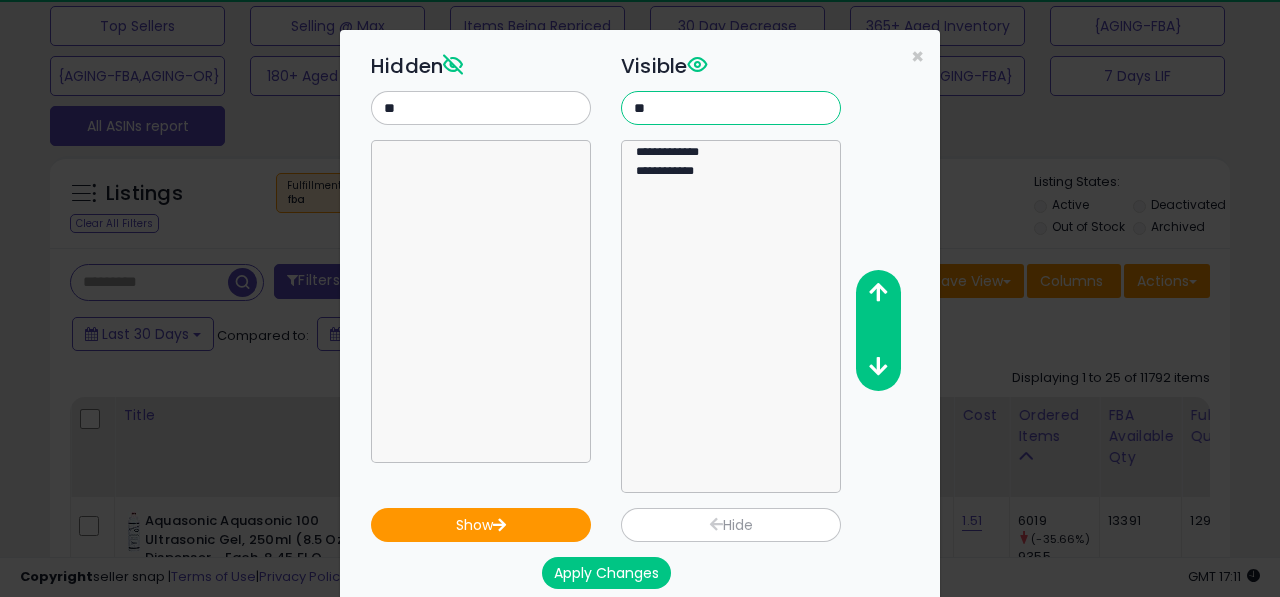 scroll, scrollTop: 0, scrollLeft: 0, axis: both 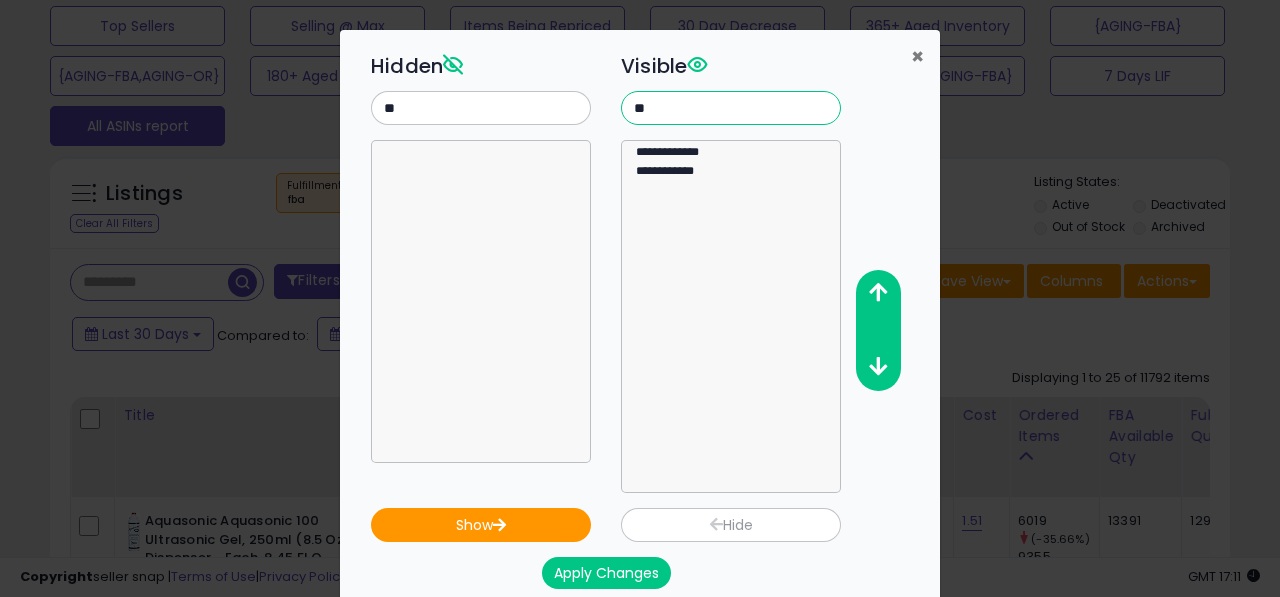type on "**" 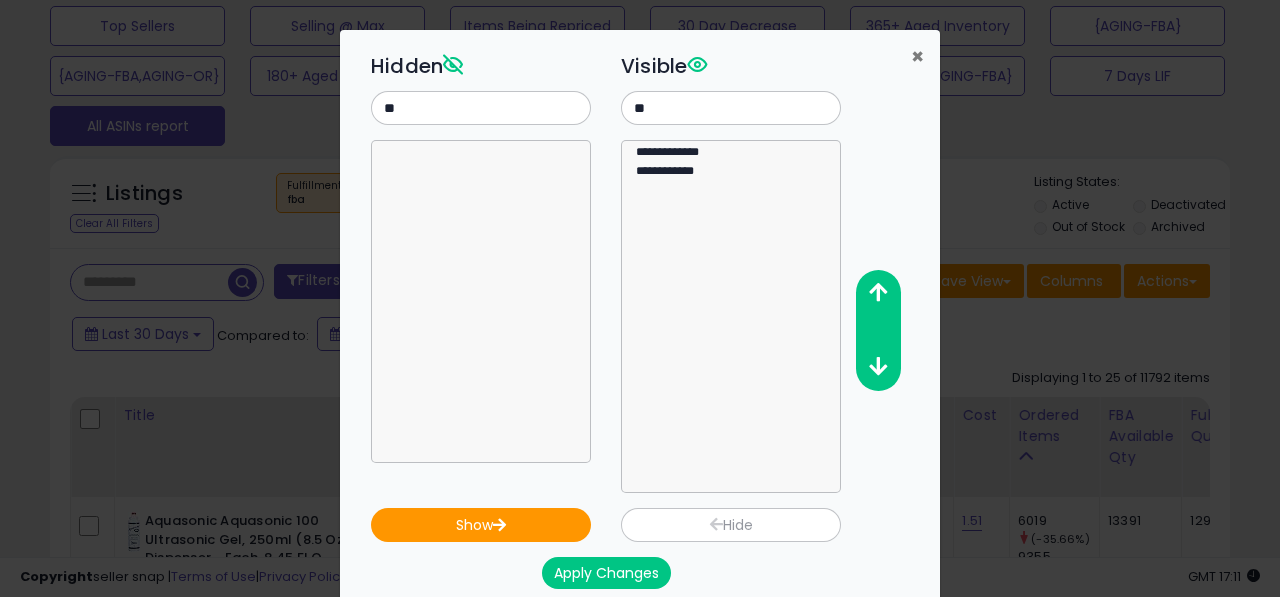 click on "×" at bounding box center (917, 56) 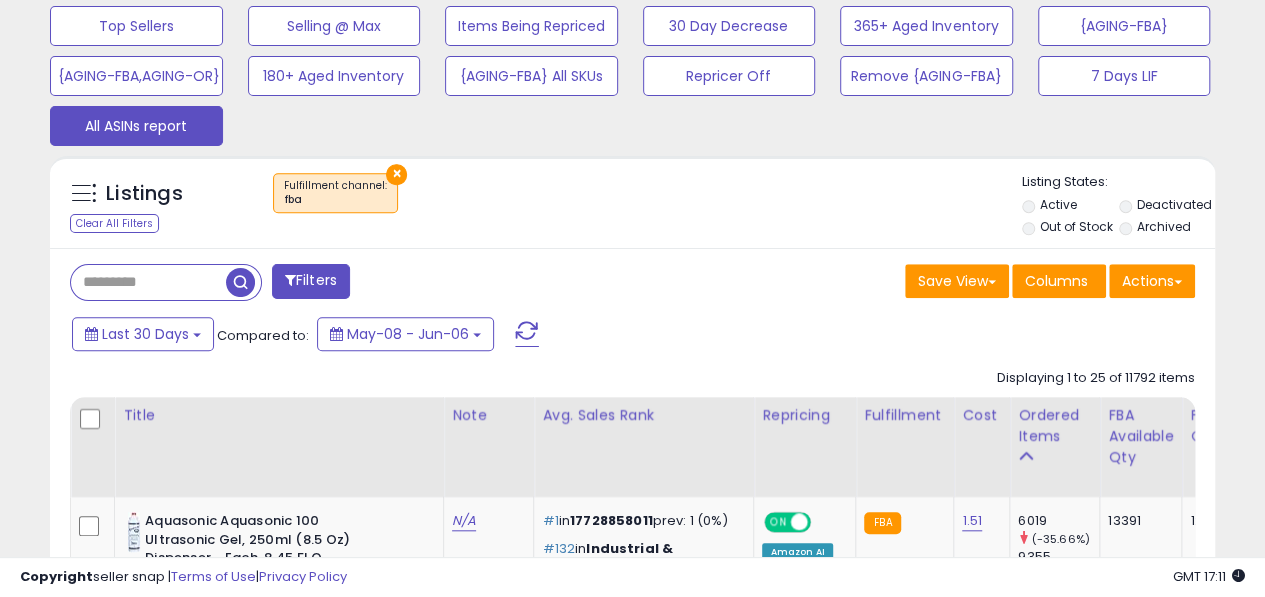 scroll, scrollTop: 410, scrollLeft: 674, axis: both 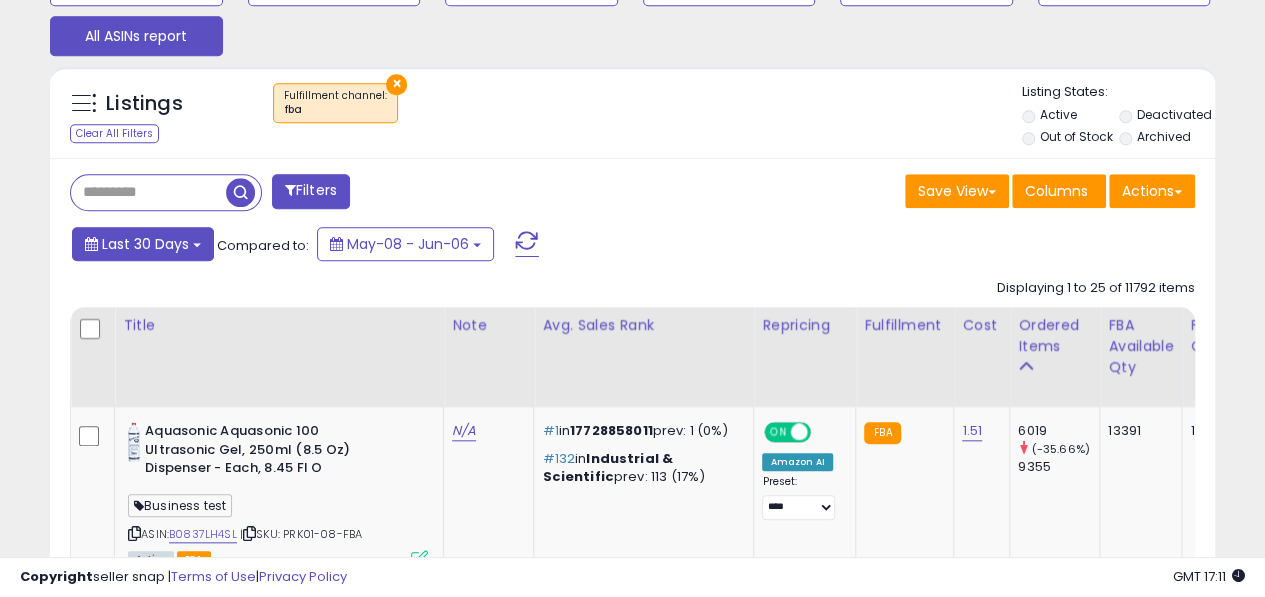 click on "Last 30 Days" at bounding box center (143, 244) 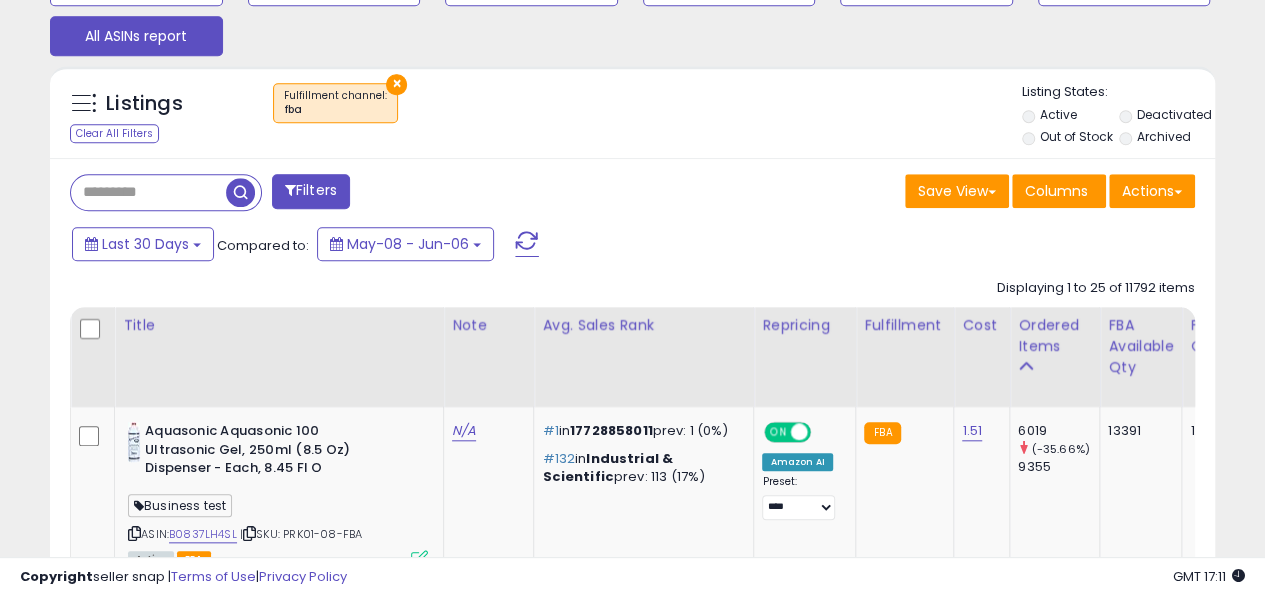 click on "Last 30 Days
Compared to:
May-08 - Jun-06" at bounding box center [489, 246] 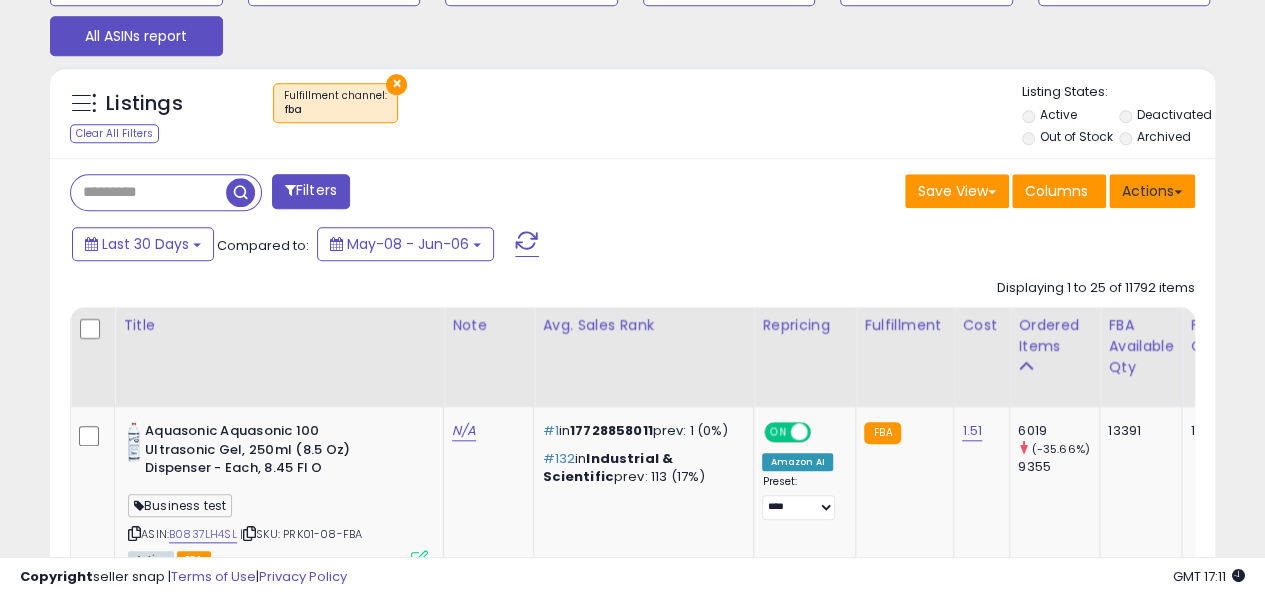 click on "Actions" at bounding box center (1152, 191) 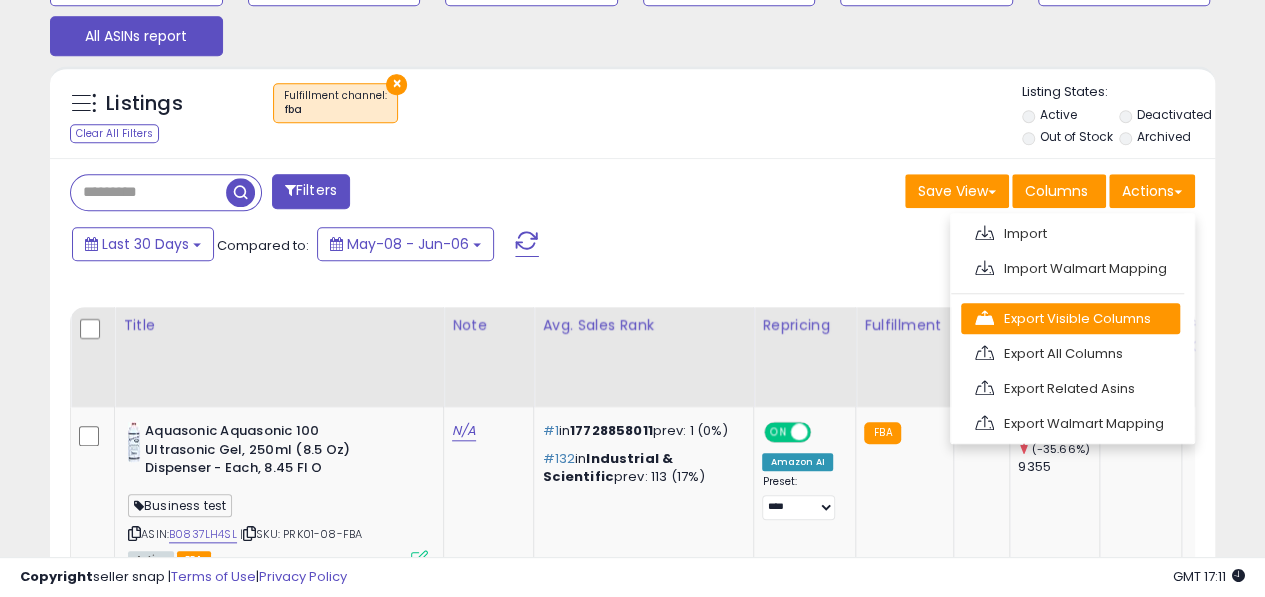 click on "Export Visible Columns" at bounding box center (1070, 318) 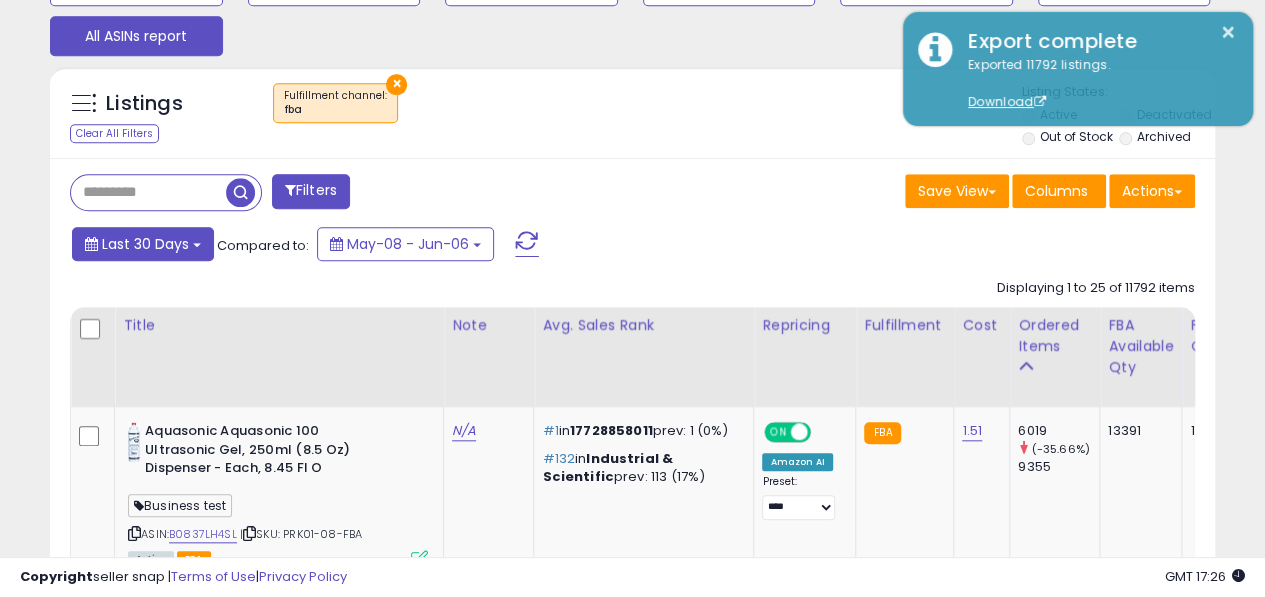 click on "Last 30 Days" at bounding box center [145, 244] 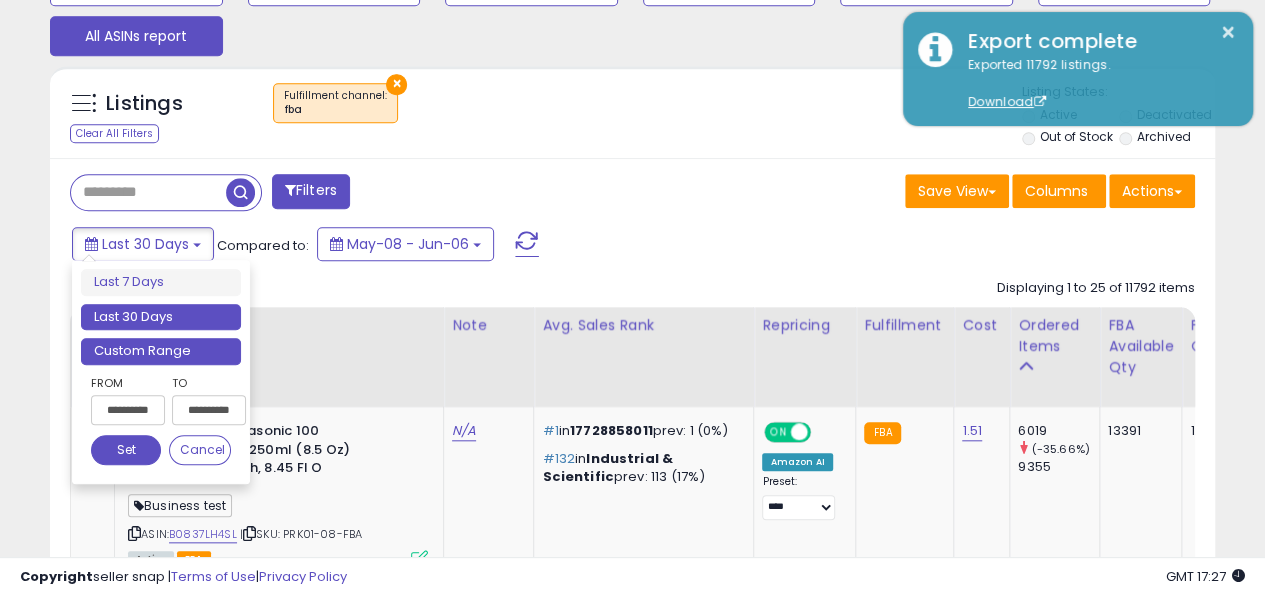 click on "Custom Range" at bounding box center (161, 351) 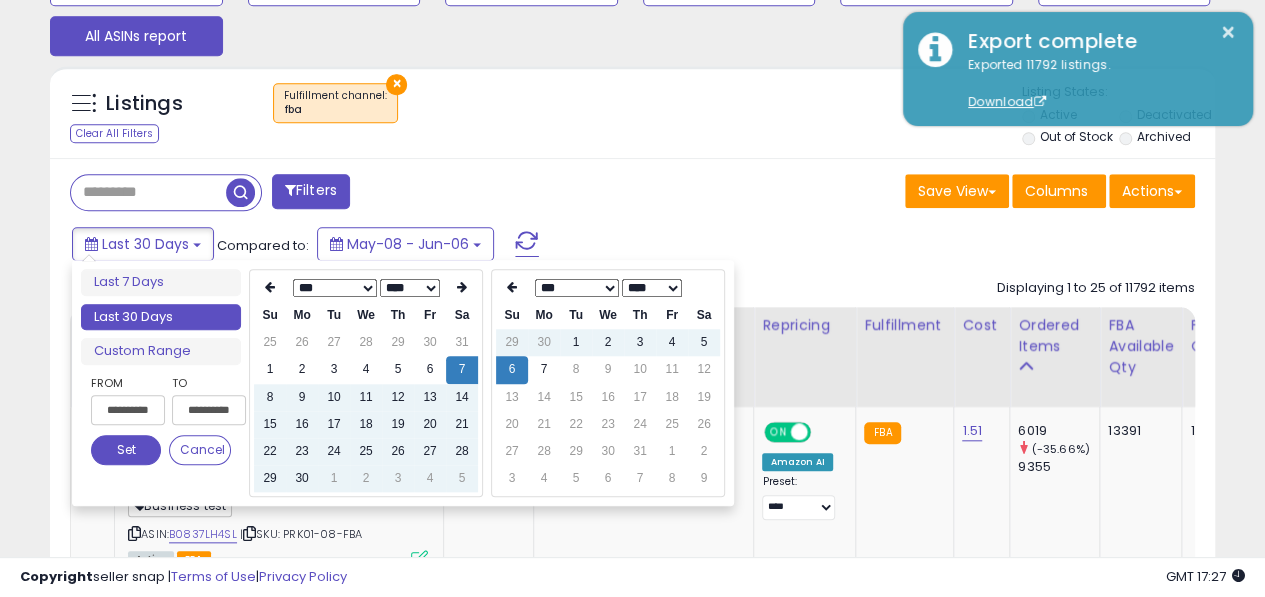 click on "**********" at bounding box center [128, 410] 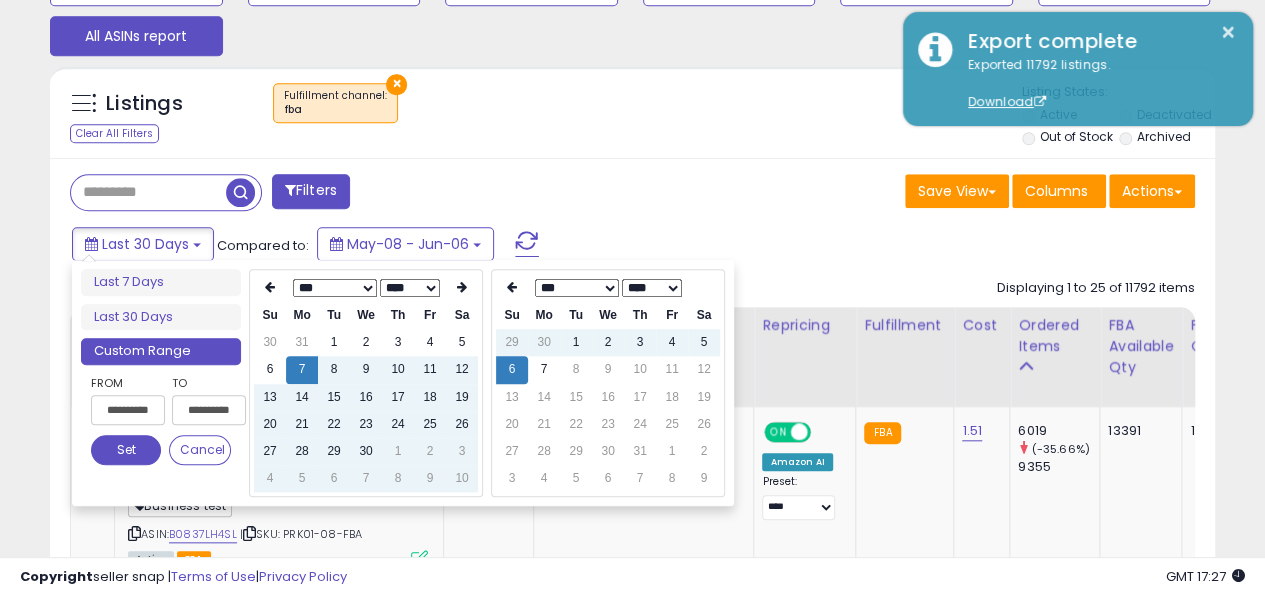 click on "Set" at bounding box center (126, 450) 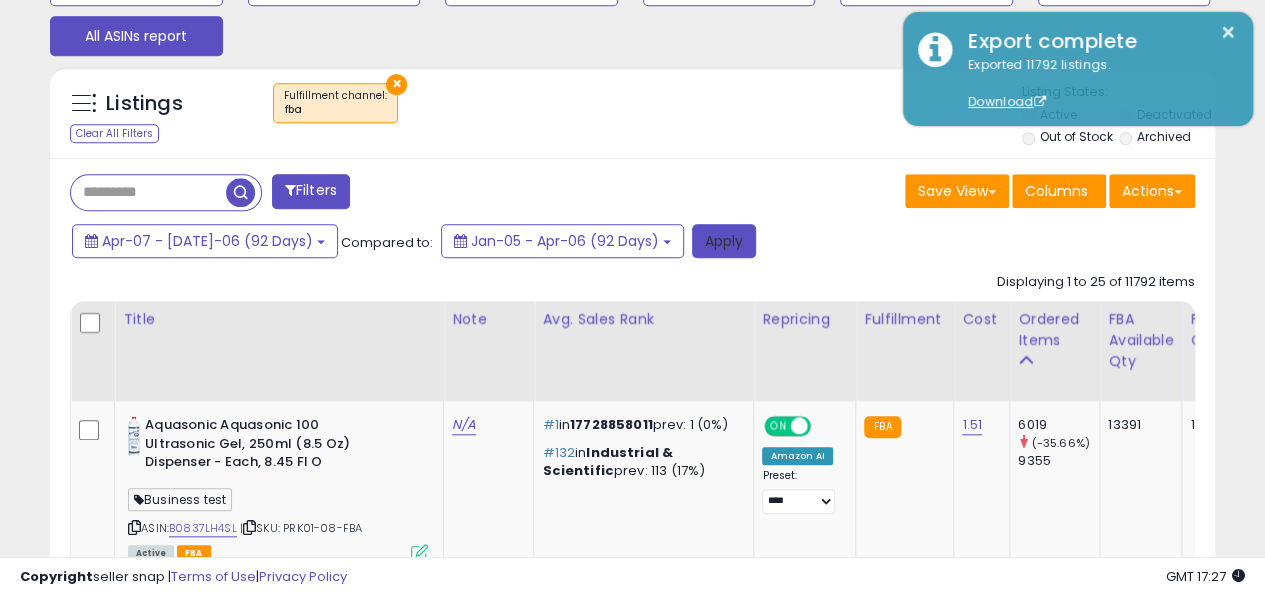 click on "Apply" at bounding box center [724, 241] 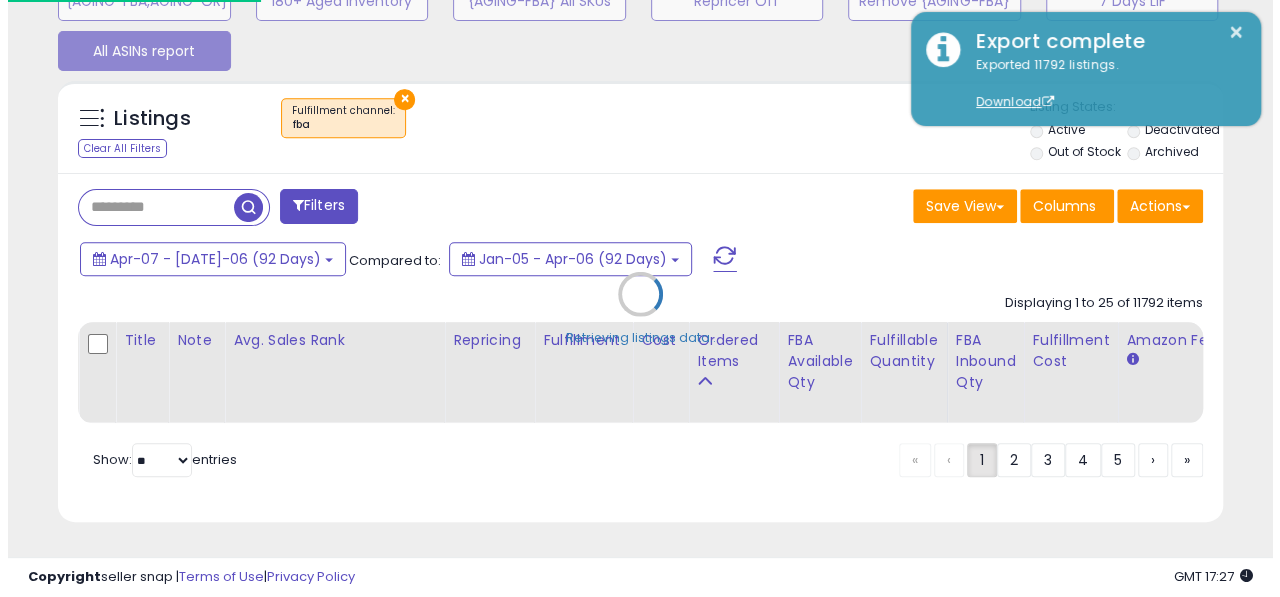 scroll, scrollTop: 762, scrollLeft: 0, axis: vertical 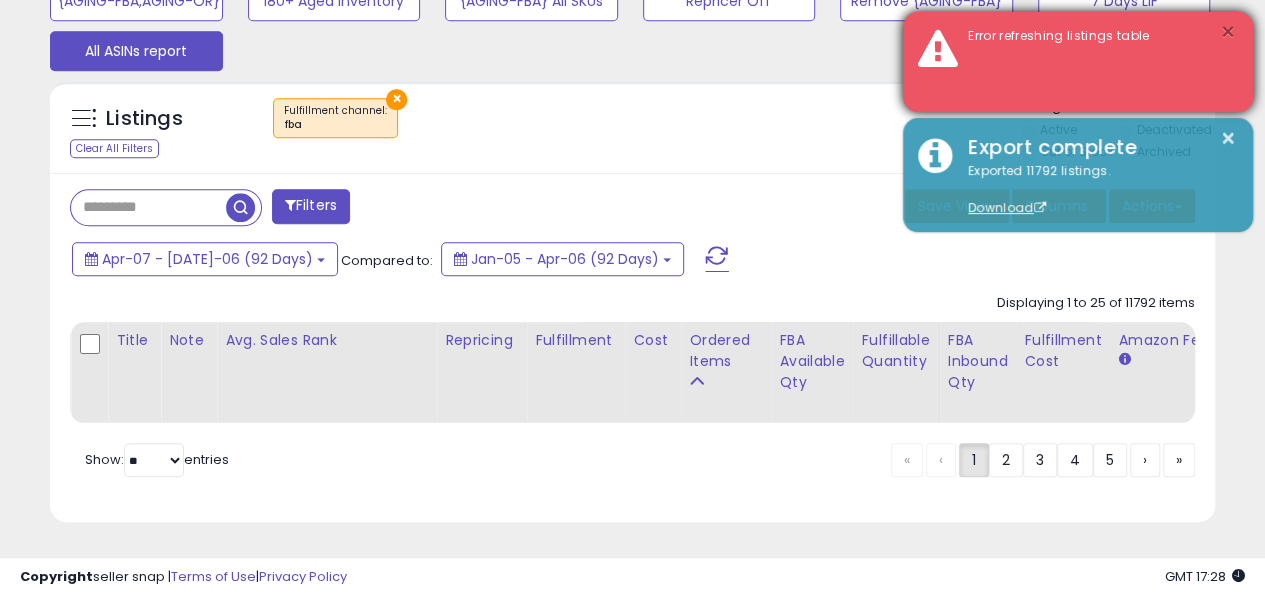 click on "×" at bounding box center [1228, 32] 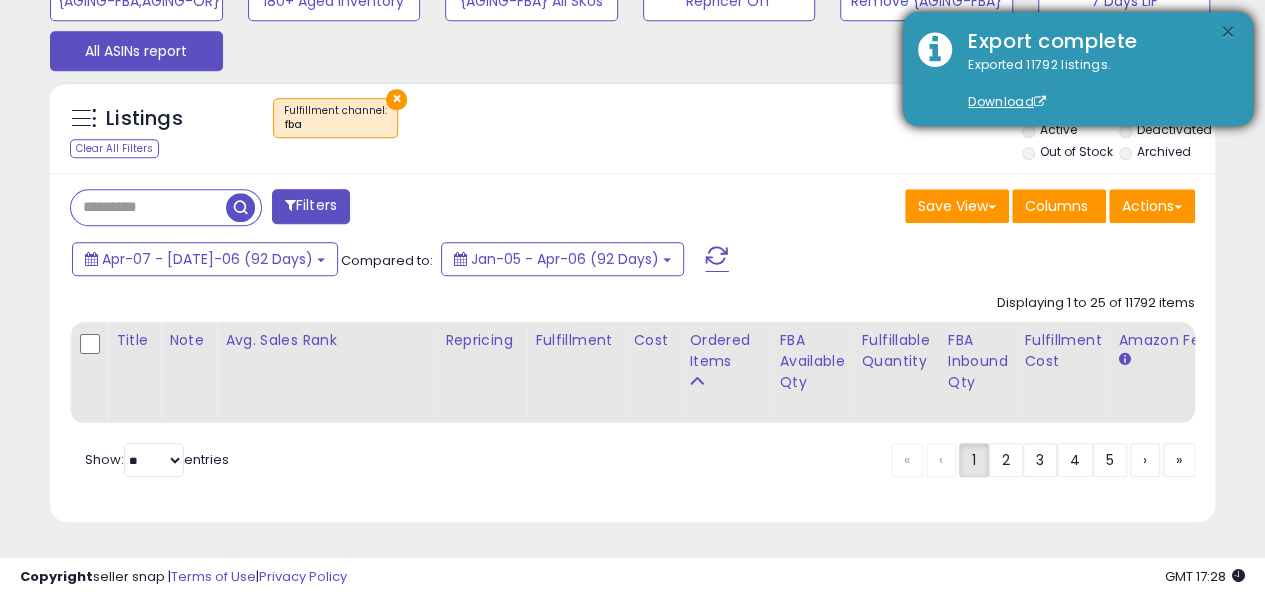 click on "**********" at bounding box center (632, -59) 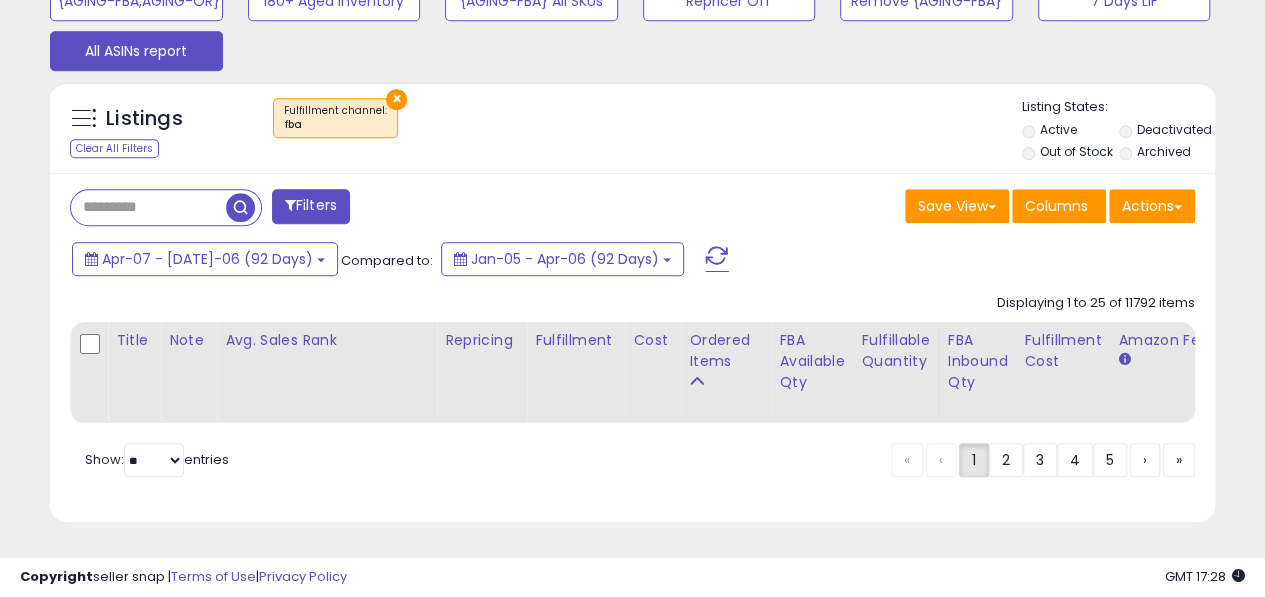click at bounding box center [240, 207] 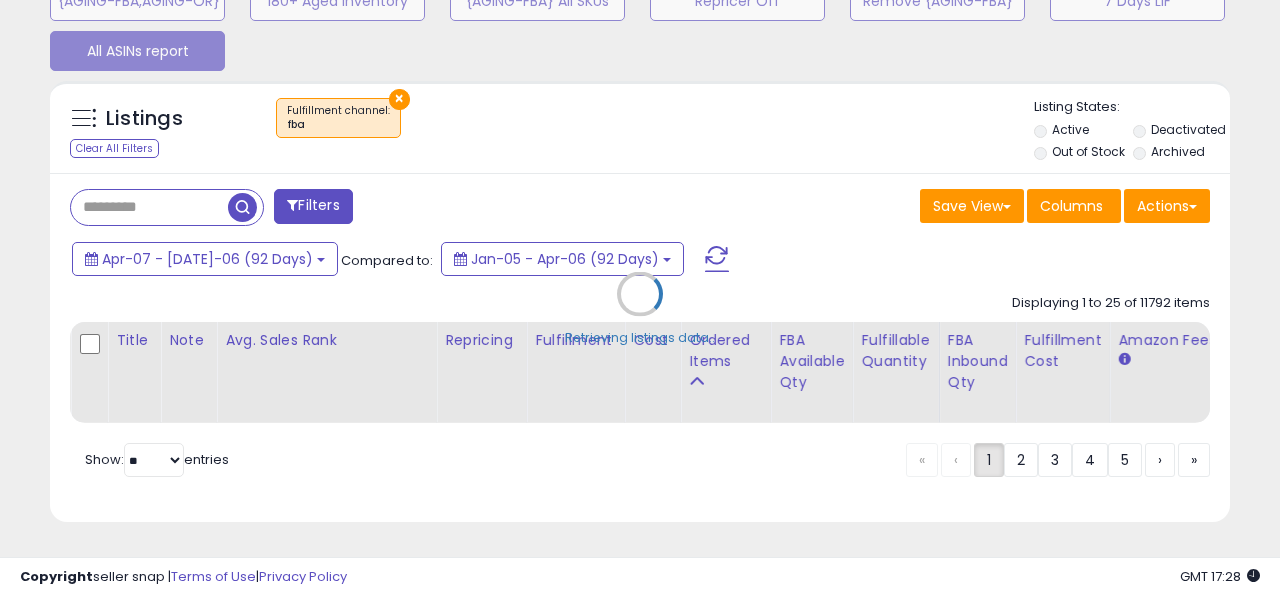 scroll, scrollTop: 999590, scrollLeft: 999317, axis: both 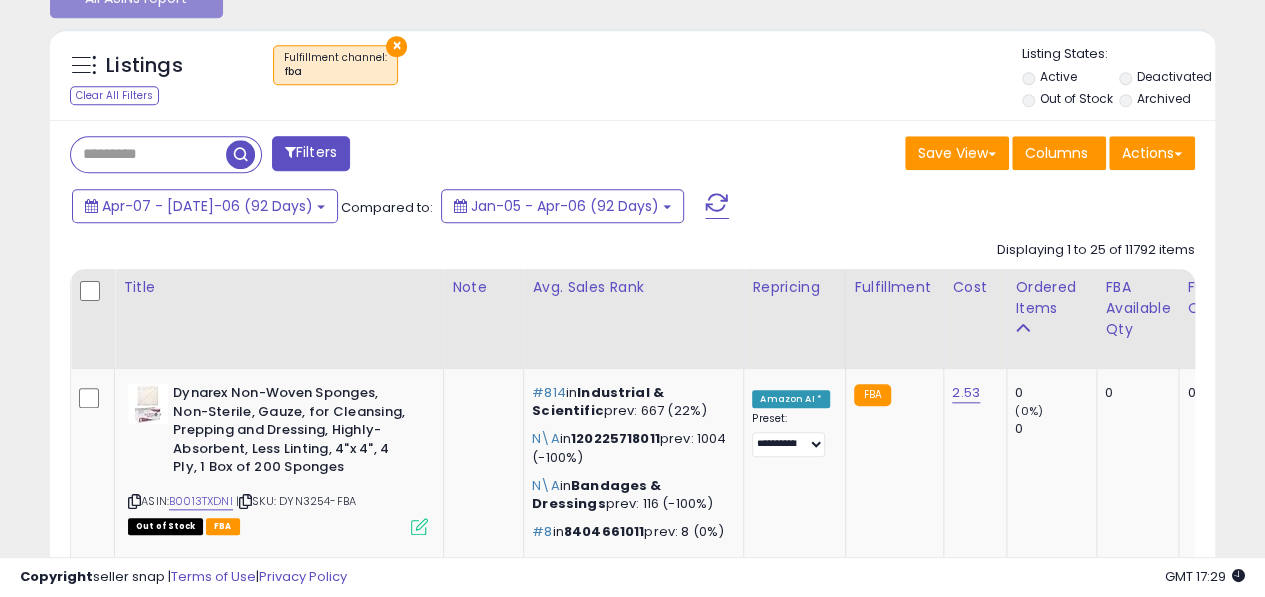 drag, startPoint x: 302, startPoint y: 546, endPoint x: 350, endPoint y: 548, distance: 48.04165 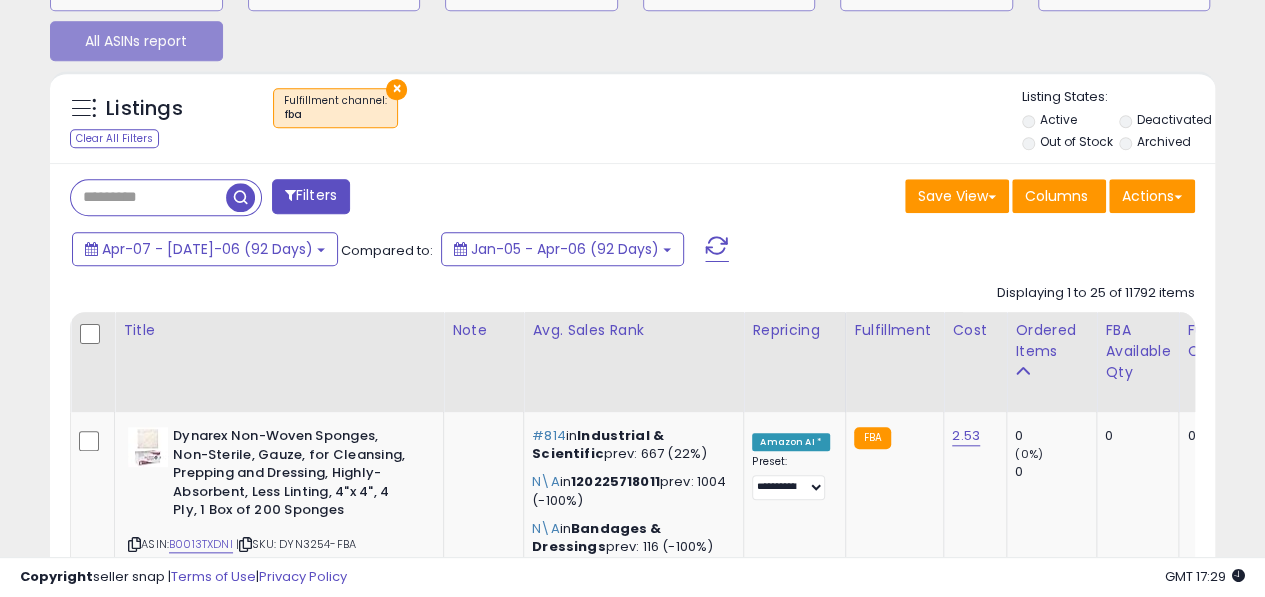scroll, scrollTop: 758, scrollLeft: 0, axis: vertical 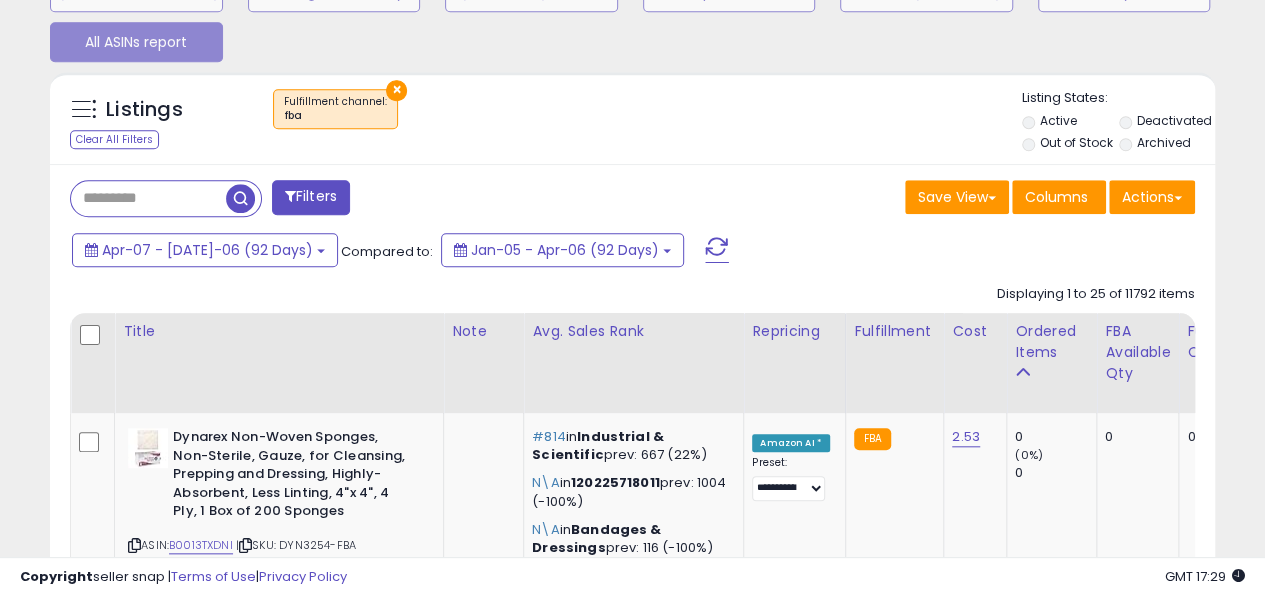 drag, startPoint x: 377, startPoint y: 548, endPoint x: 746, endPoint y: 541, distance: 369.06638 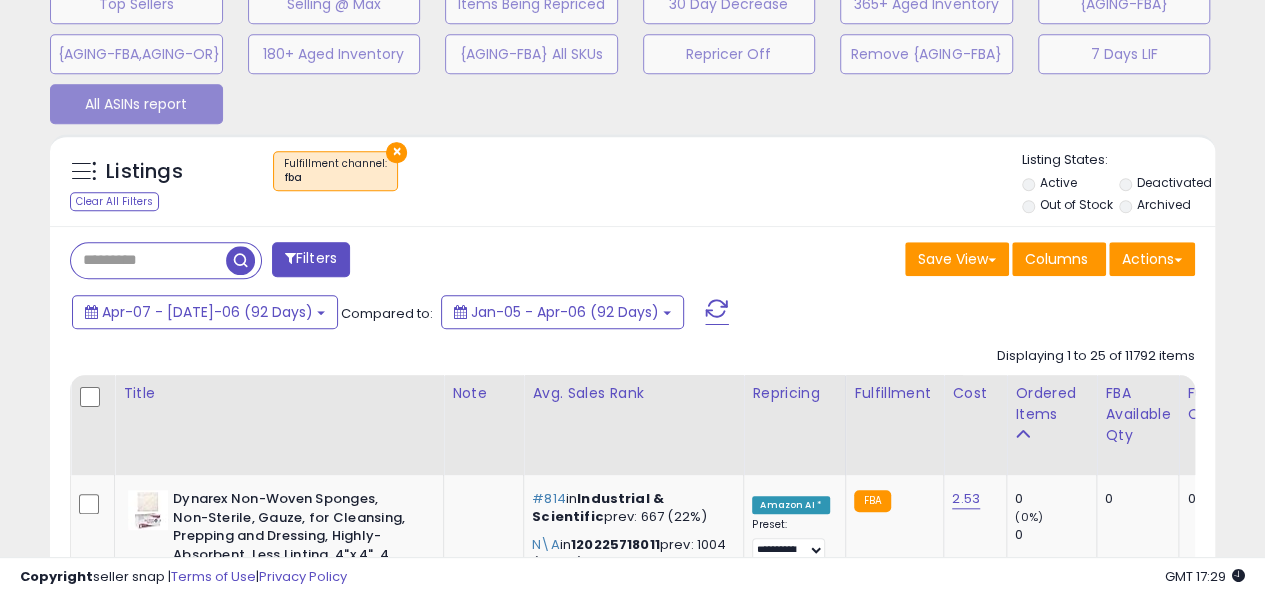 scroll, scrollTop: 722, scrollLeft: 0, axis: vertical 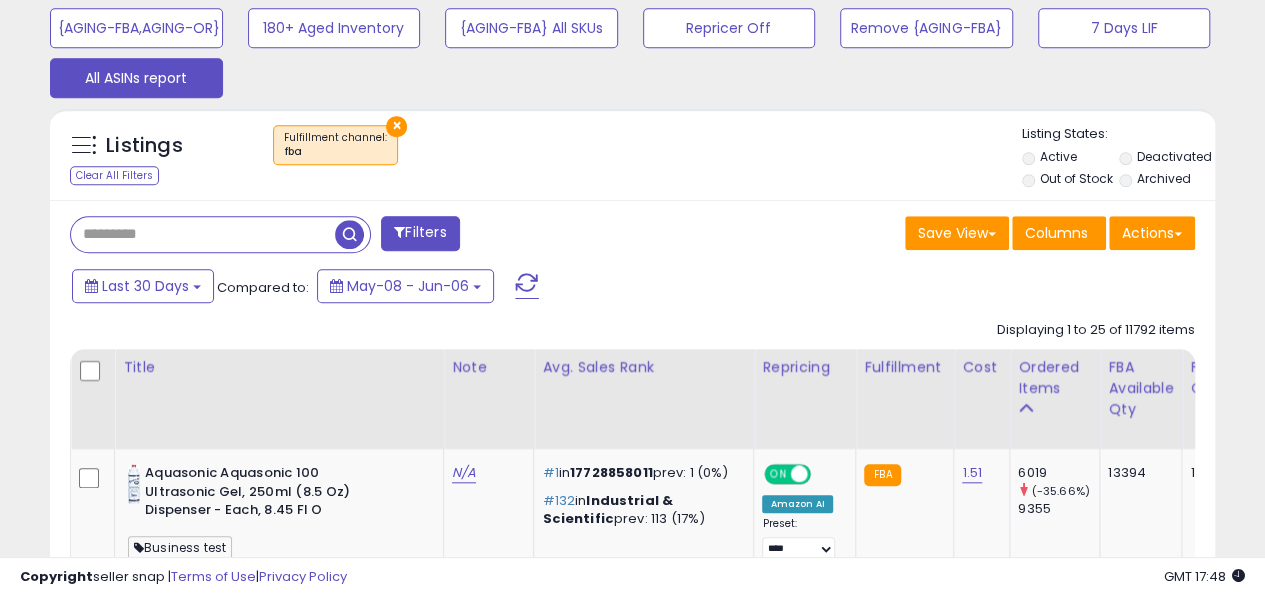 click at bounding box center (203, 234) 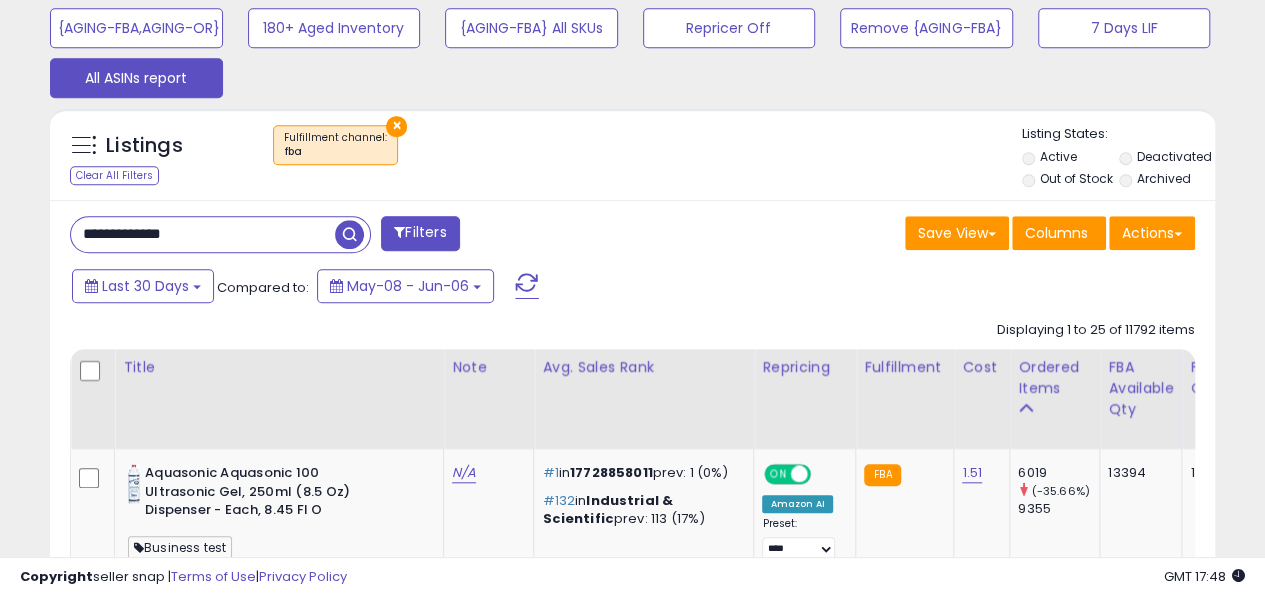 type on "**********" 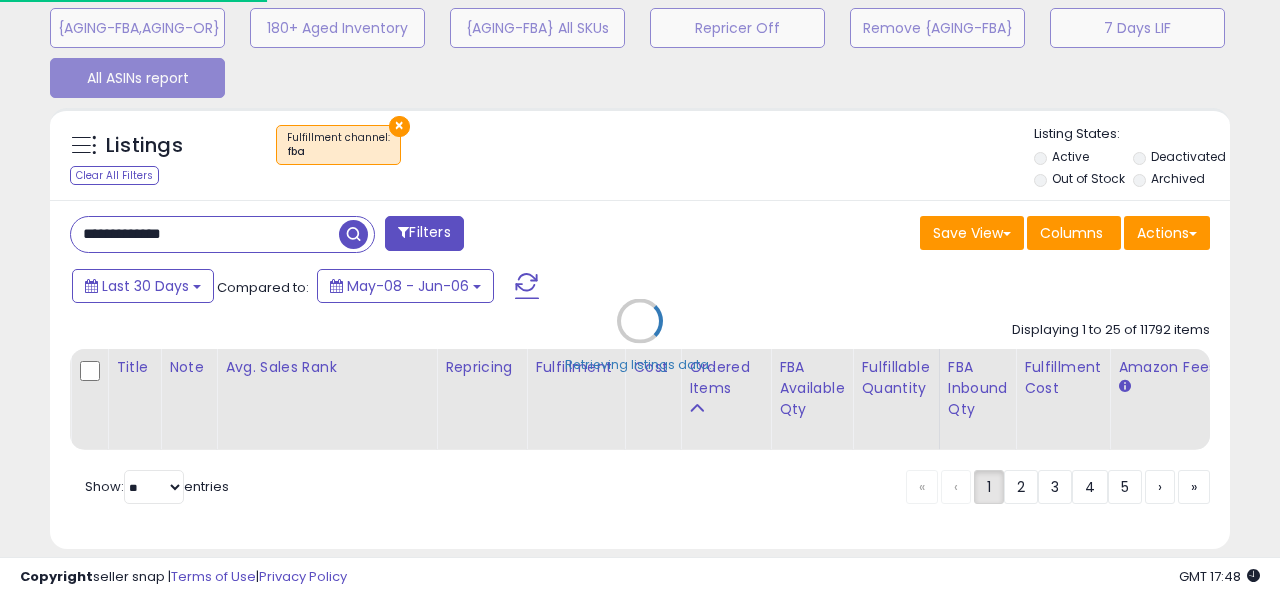 scroll, scrollTop: 999590, scrollLeft: 999317, axis: both 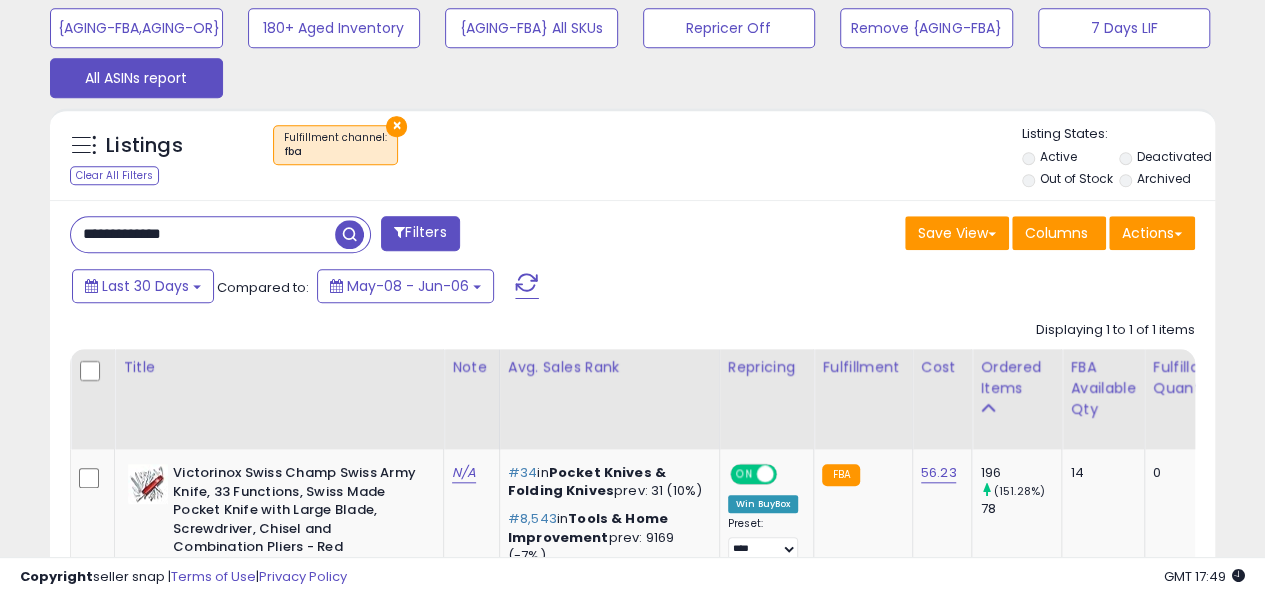 click on "**********" at bounding box center (632, 453) 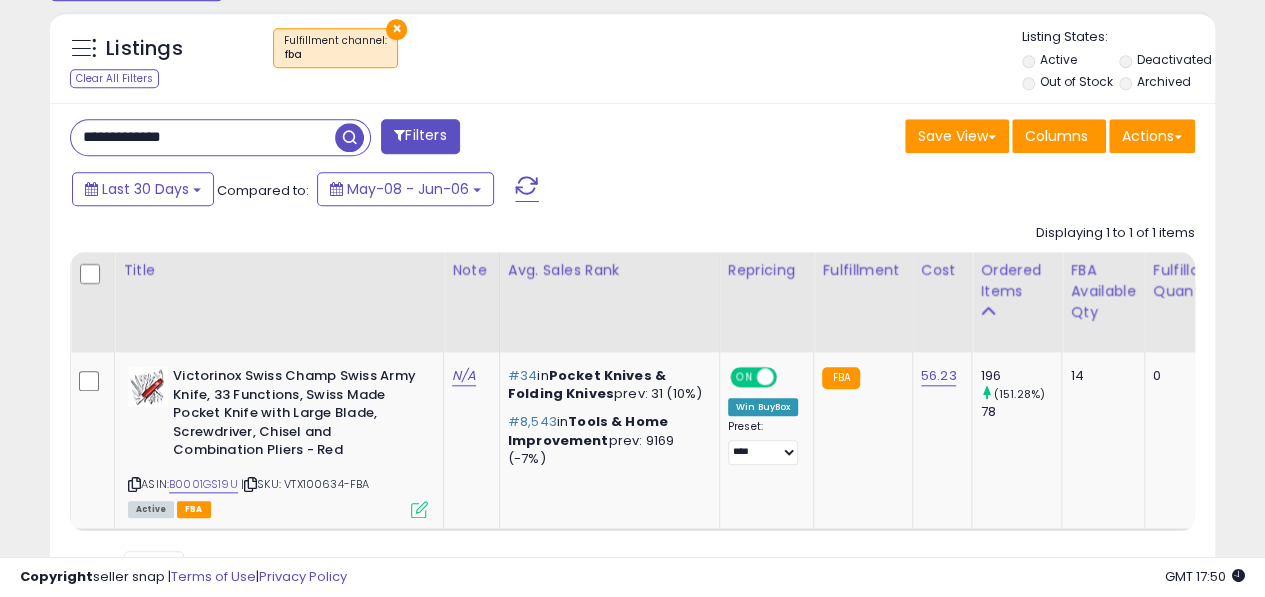 scroll, scrollTop: 824, scrollLeft: 0, axis: vertical 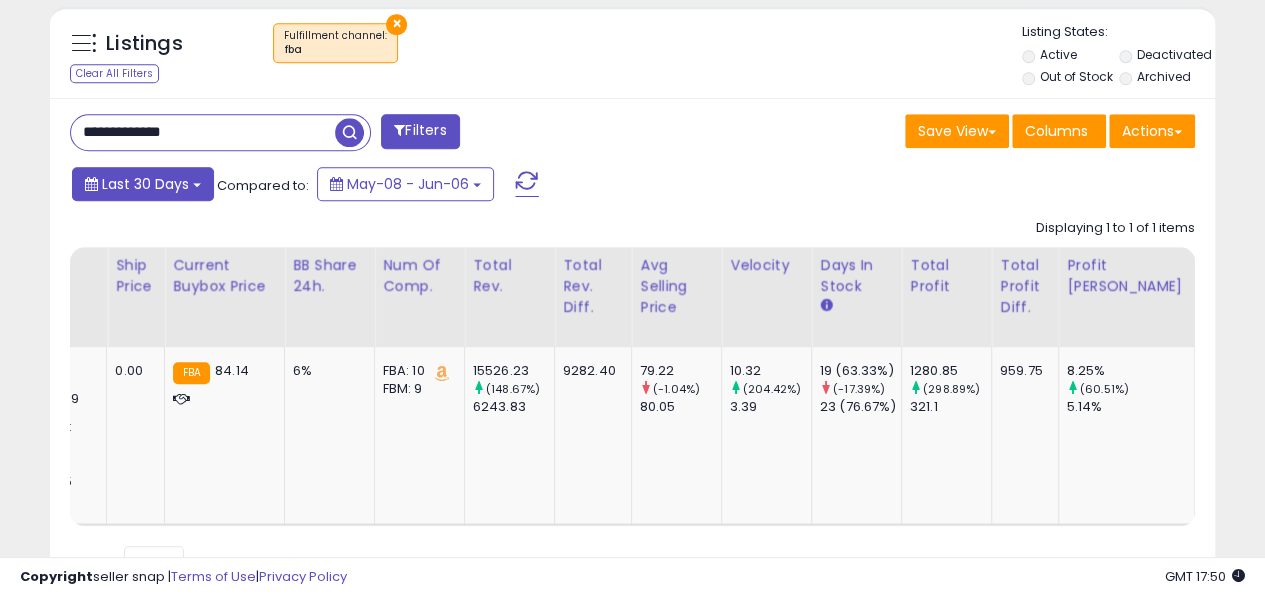 click on "Last 30 Days" at bounding box center [145, 184] 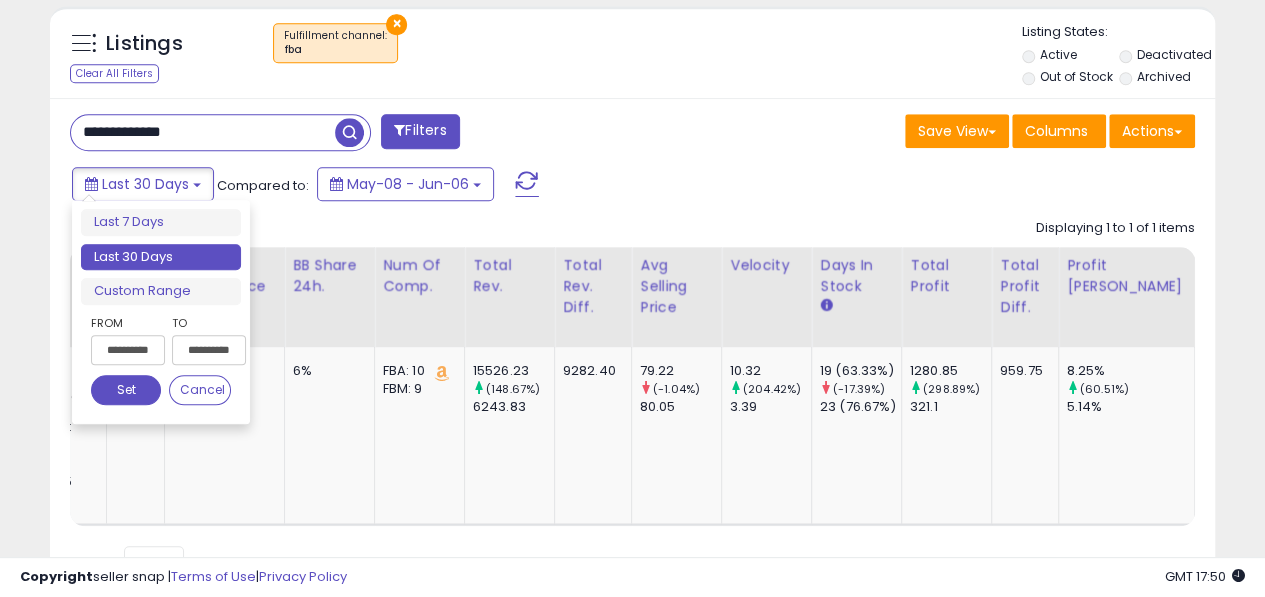 click on "**********" at bounding box center (128, 350) 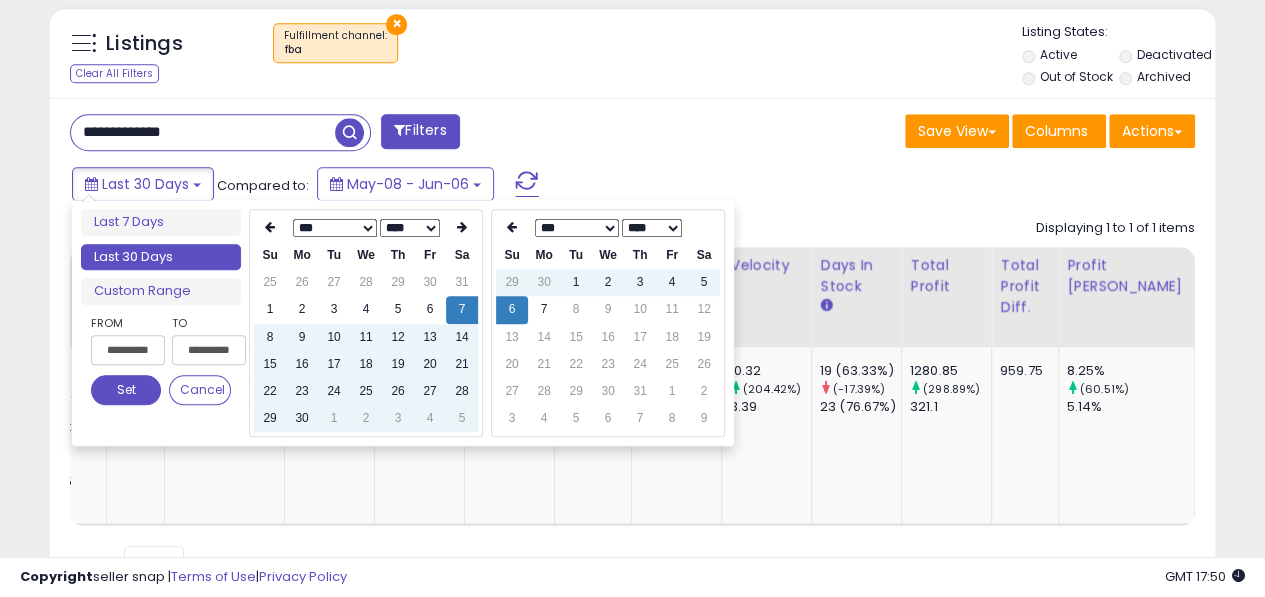 type on "**********" 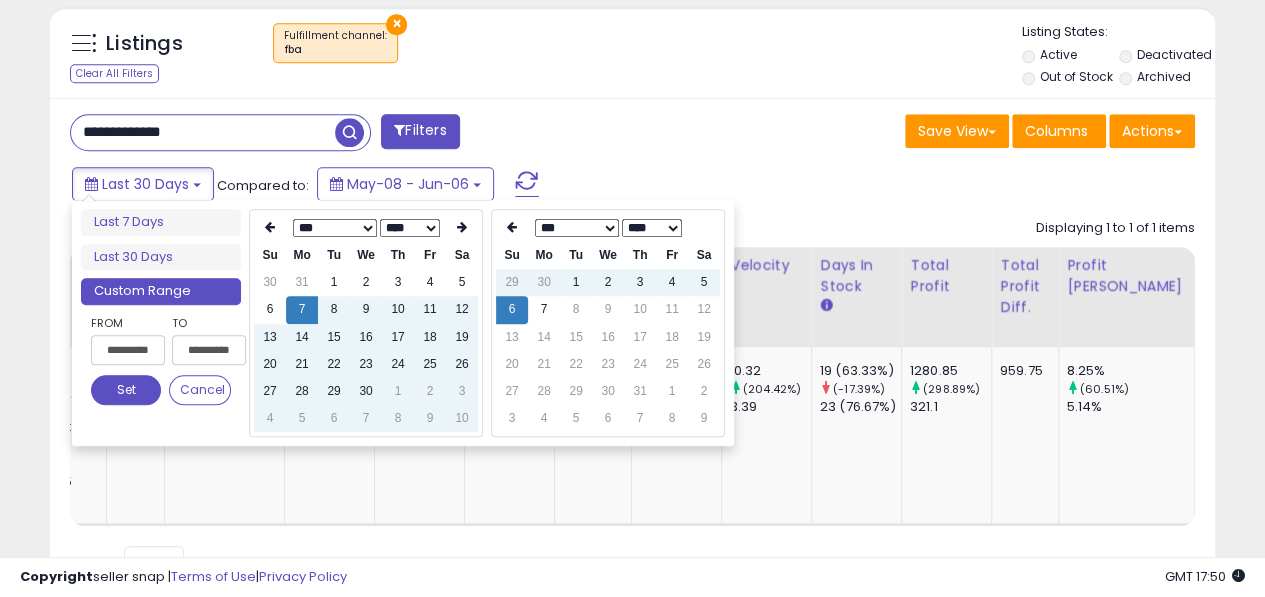 click on "Set" at bounding box center [126, 390] 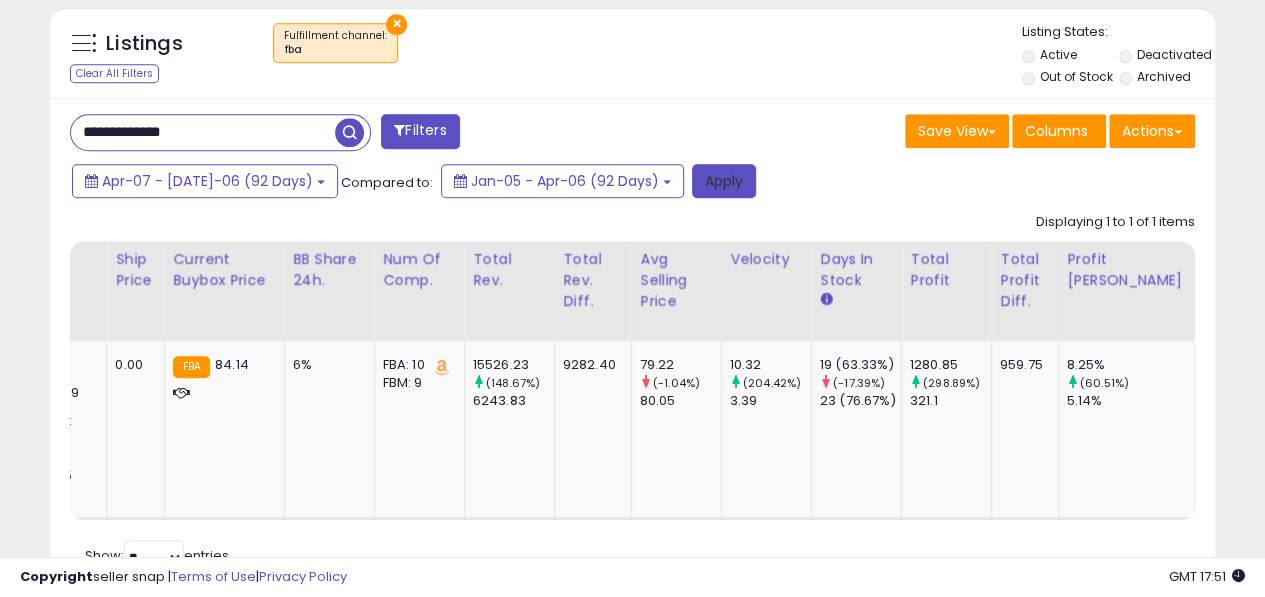 click on "Apply" at bounding box center [724, 181] 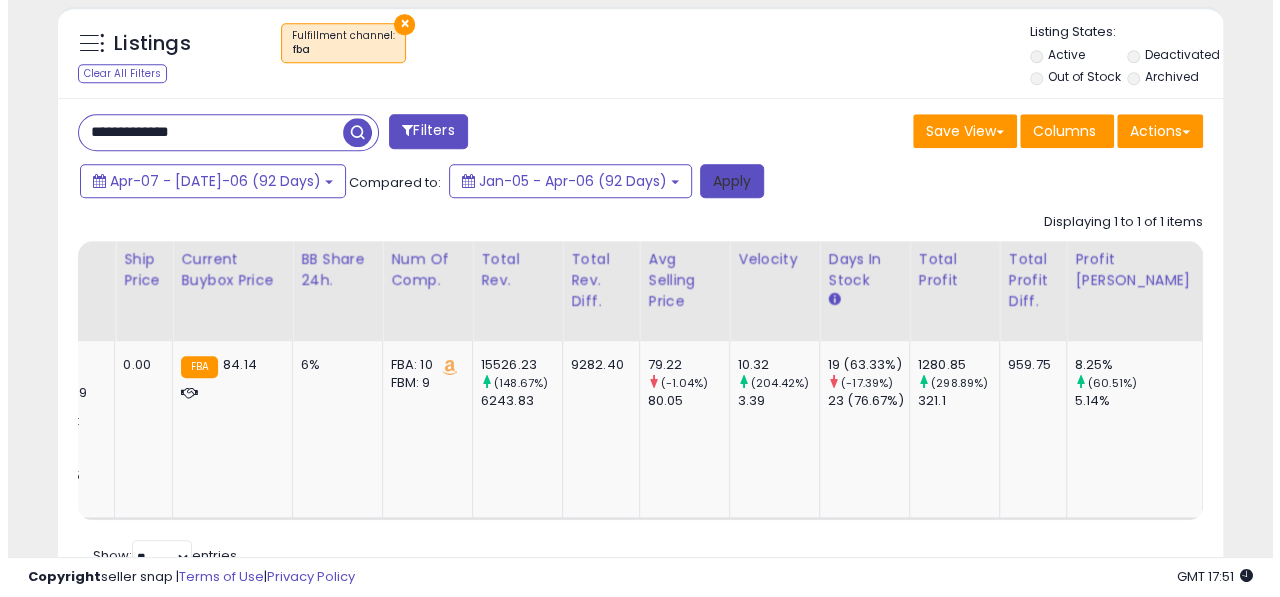 scroll, scrollTop: 742, scrollLeft: 0, axis: vertical 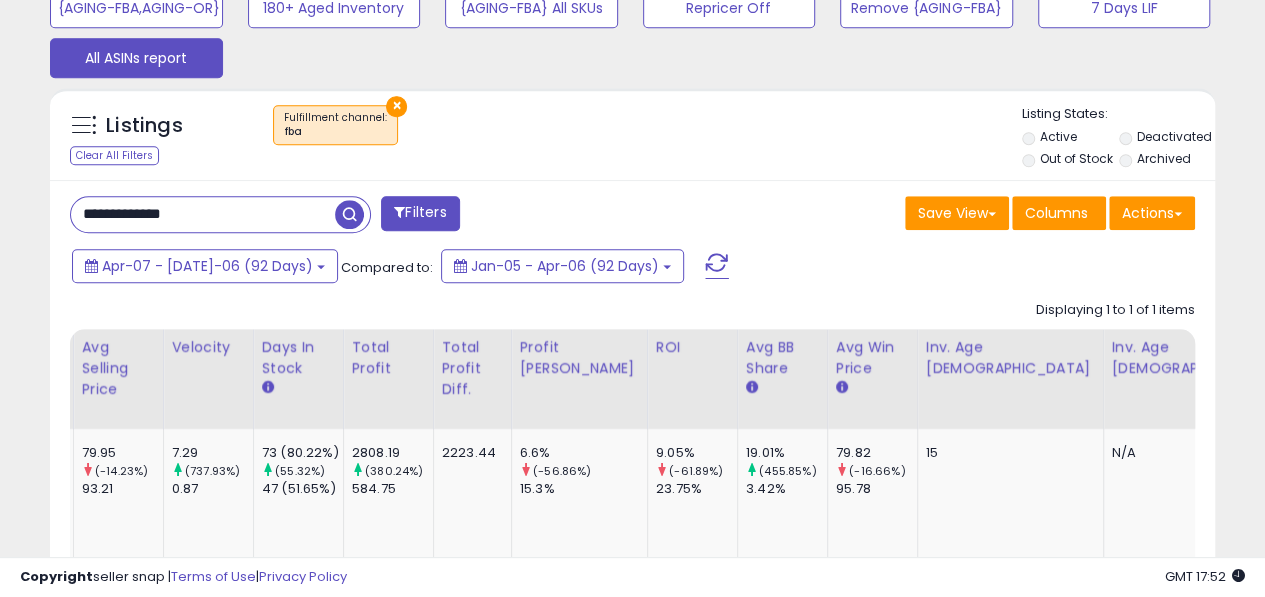click on "Displaying 1 to 1 of 1 items
Title
Note
Cost" 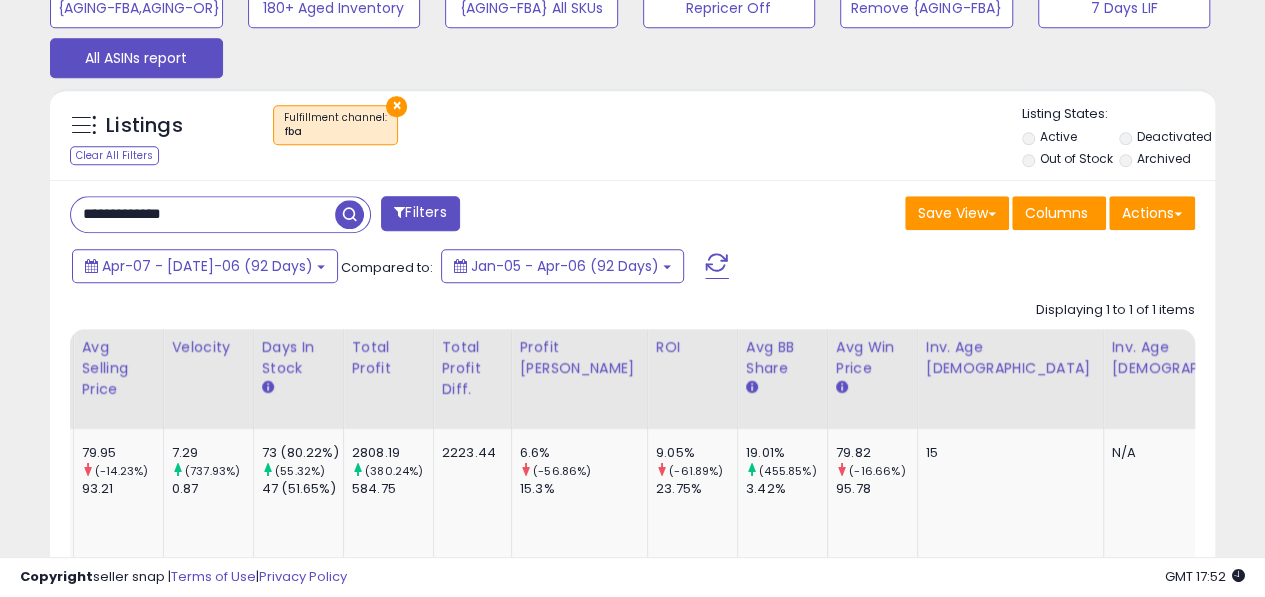 click on "**********" at bounding box center [203, 214] 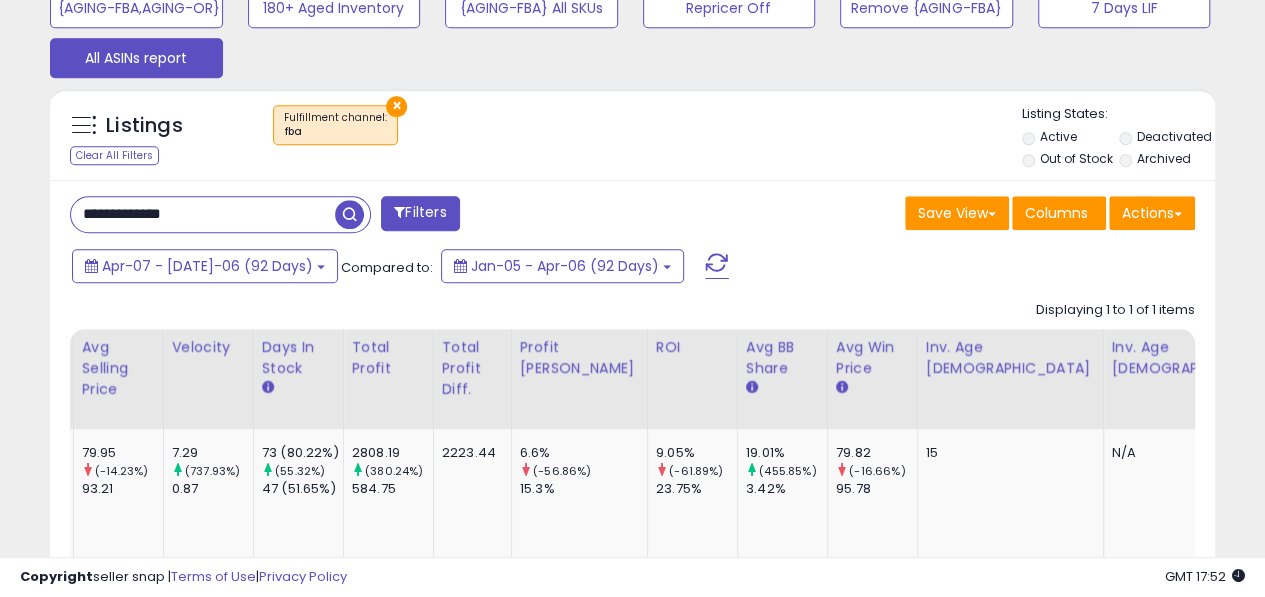paste 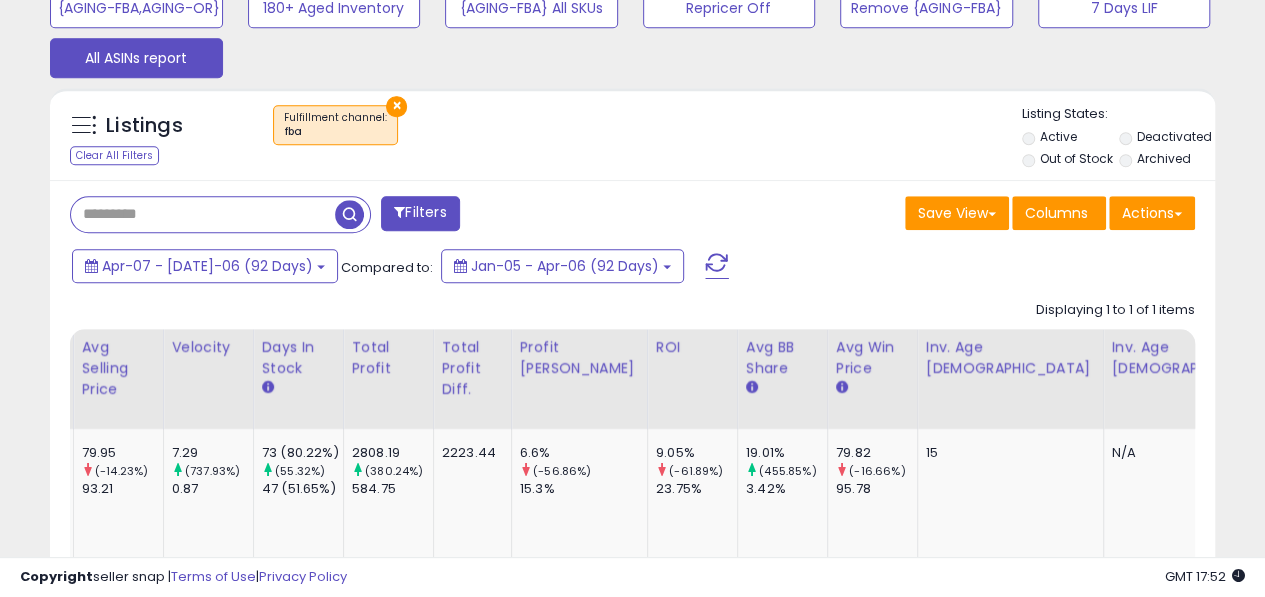 type 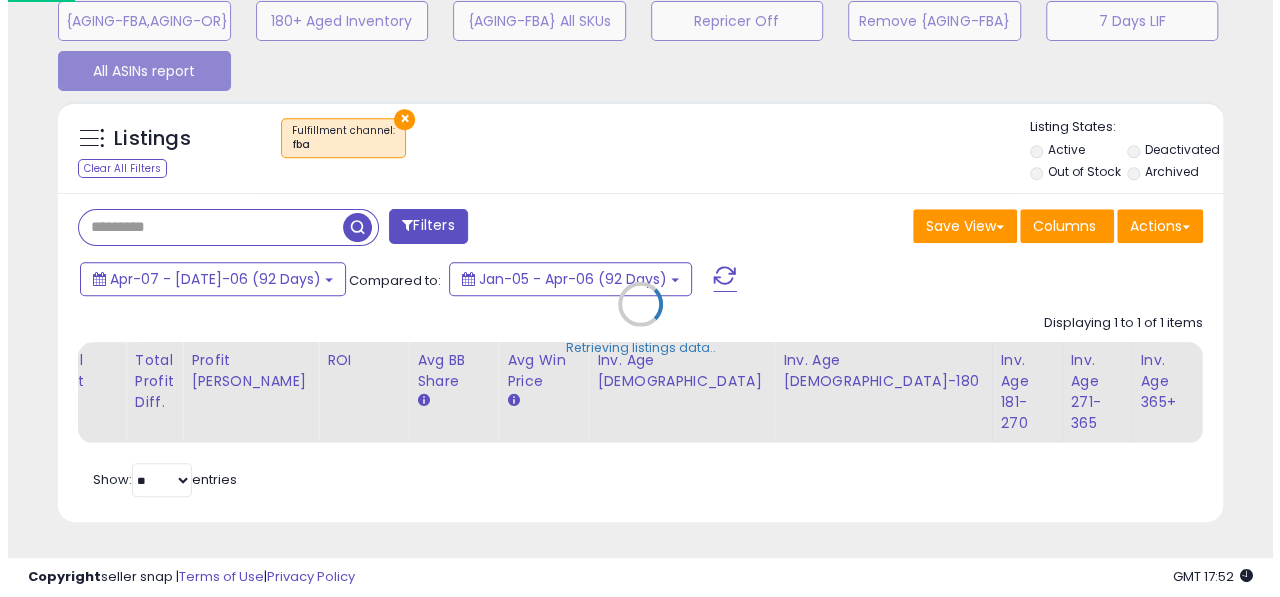 scroll, scrollTop: 999590, scrollLeft: 999317, axis: both 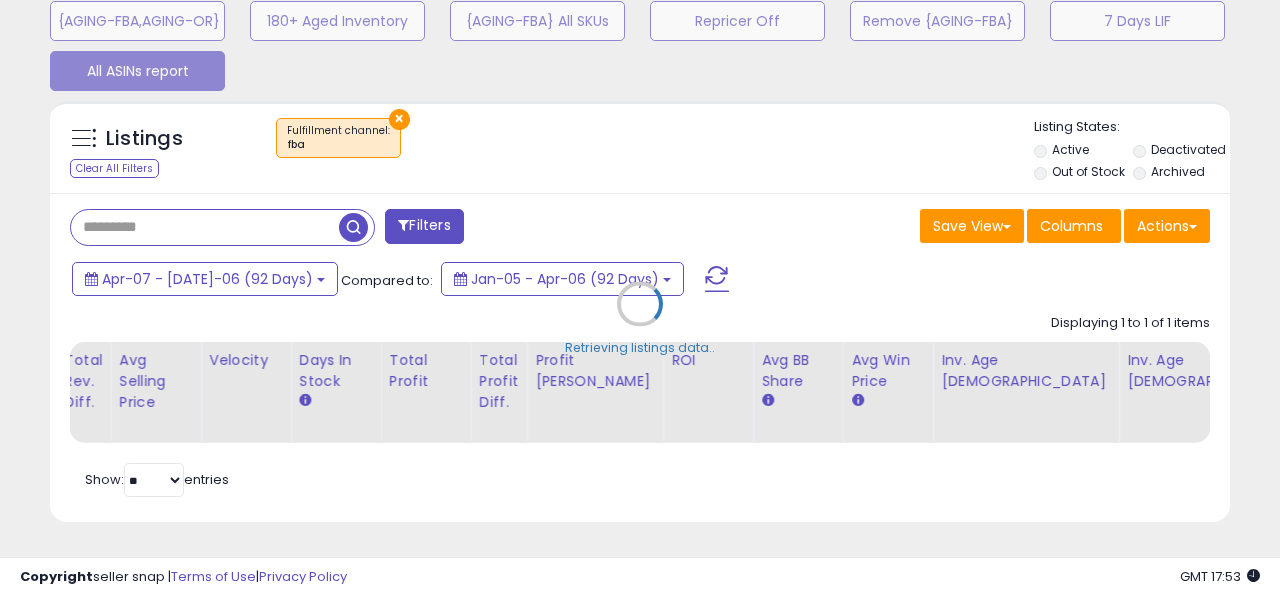 click on "Retrieving listings data.." at bounding box center (640, 319) 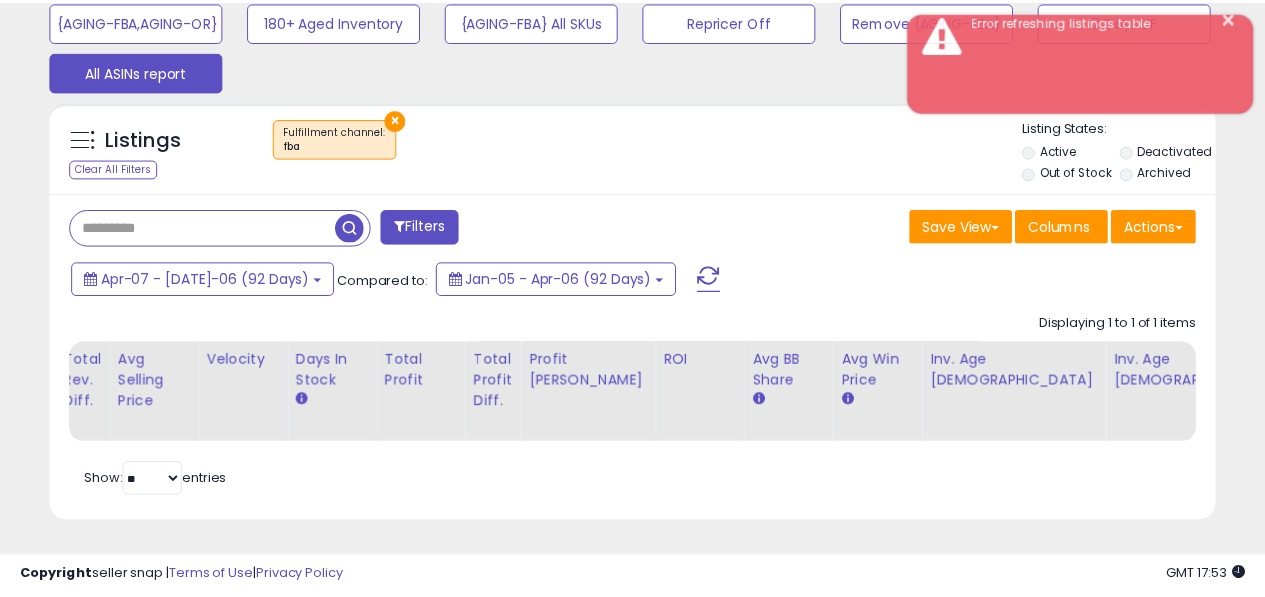 scroll, scrollTop: 410, scrollLeft: 674, axis: both 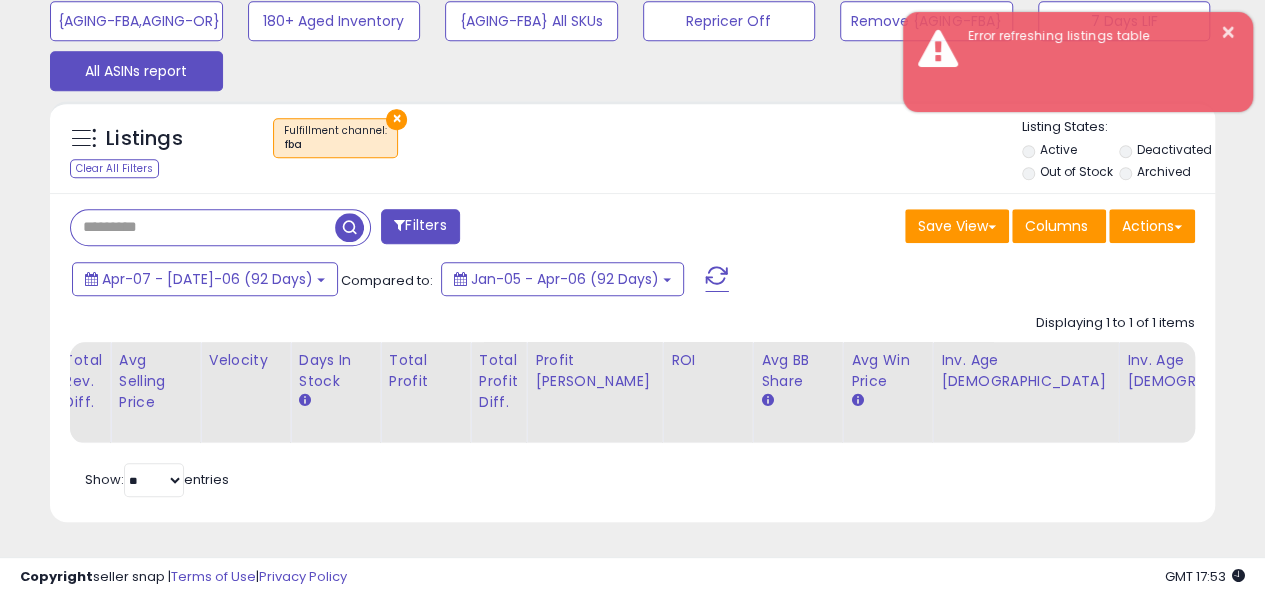 click at bounding box center (349, 227) 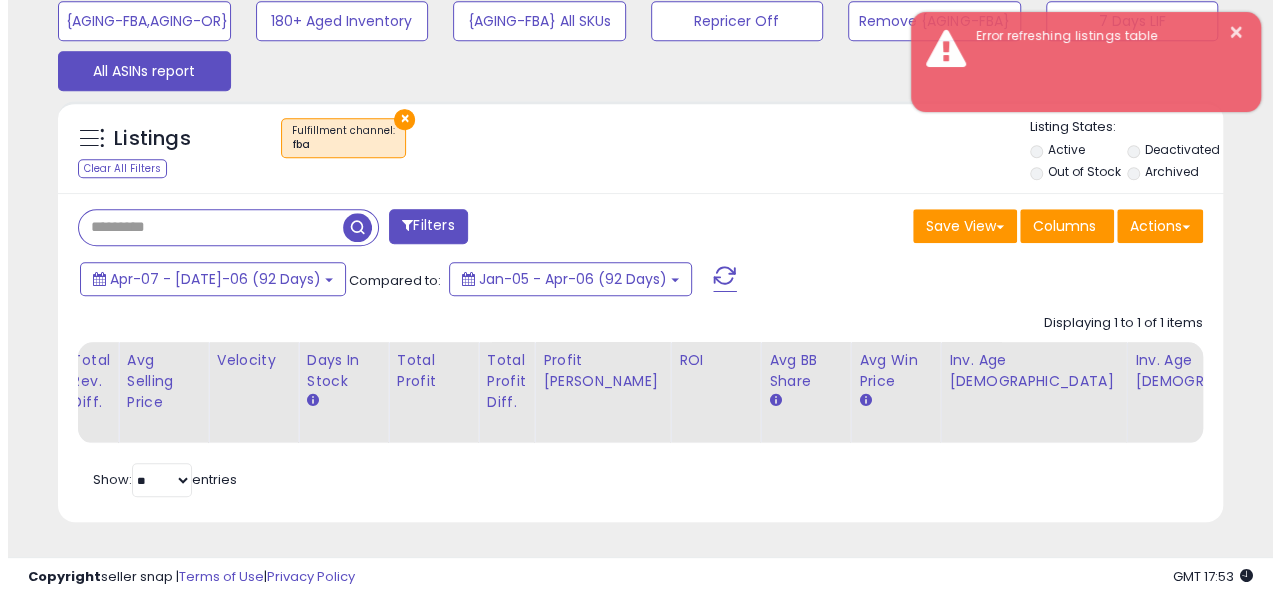 scroll, scrollTop: 410, scrollLeft: 682, axis: both 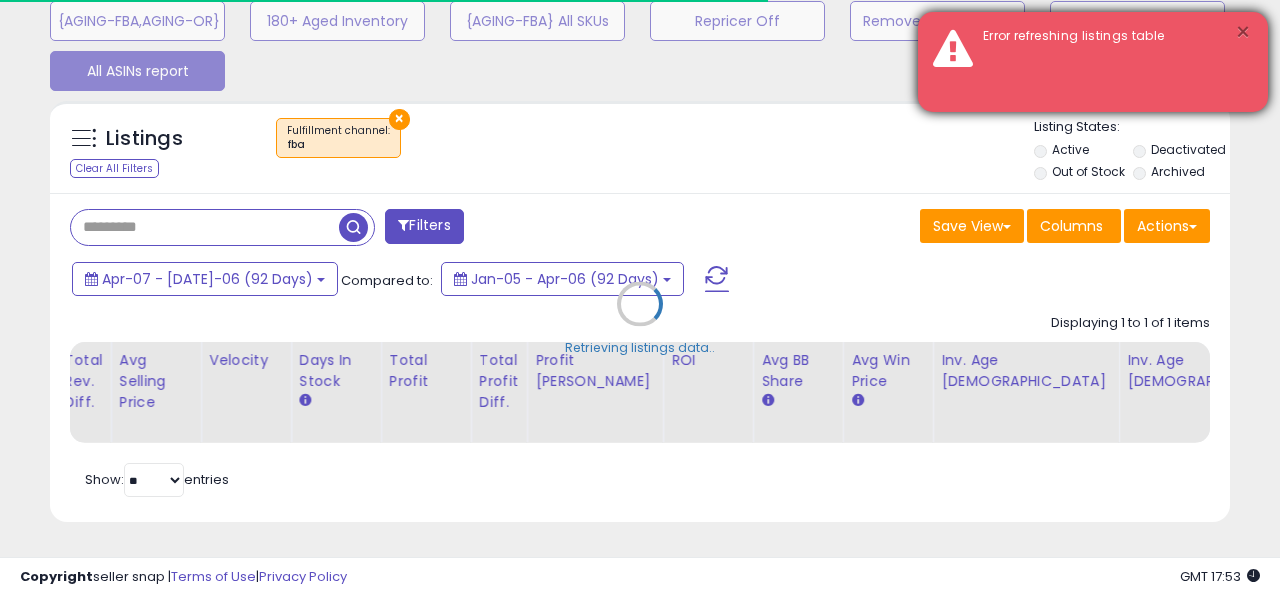 click on "×" at bounding box center (1243, 32) 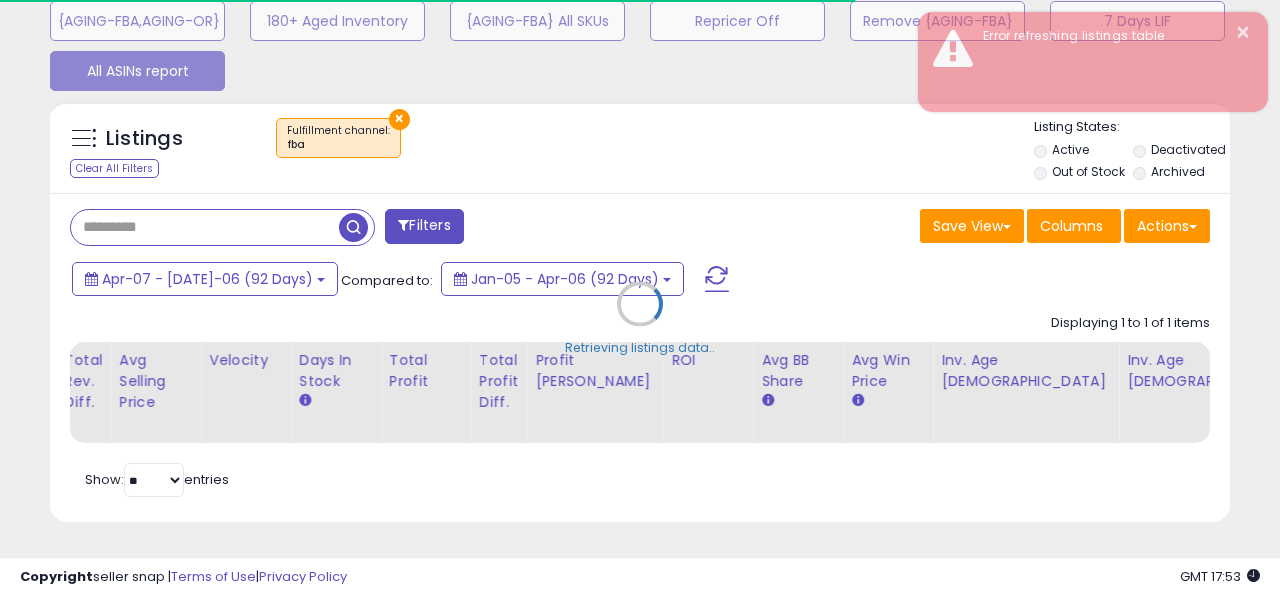 click on "Retrieving listings data.." at bounding box center [640, 319] 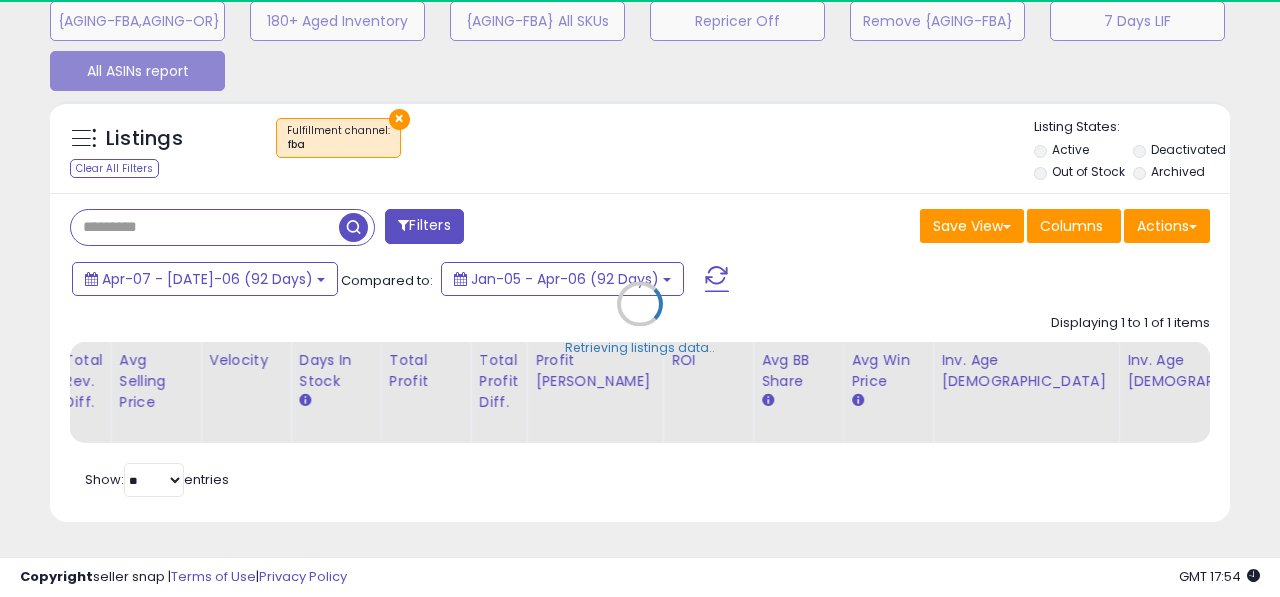 click on "Retrieving listings data.." at bounding box center (640, 319) 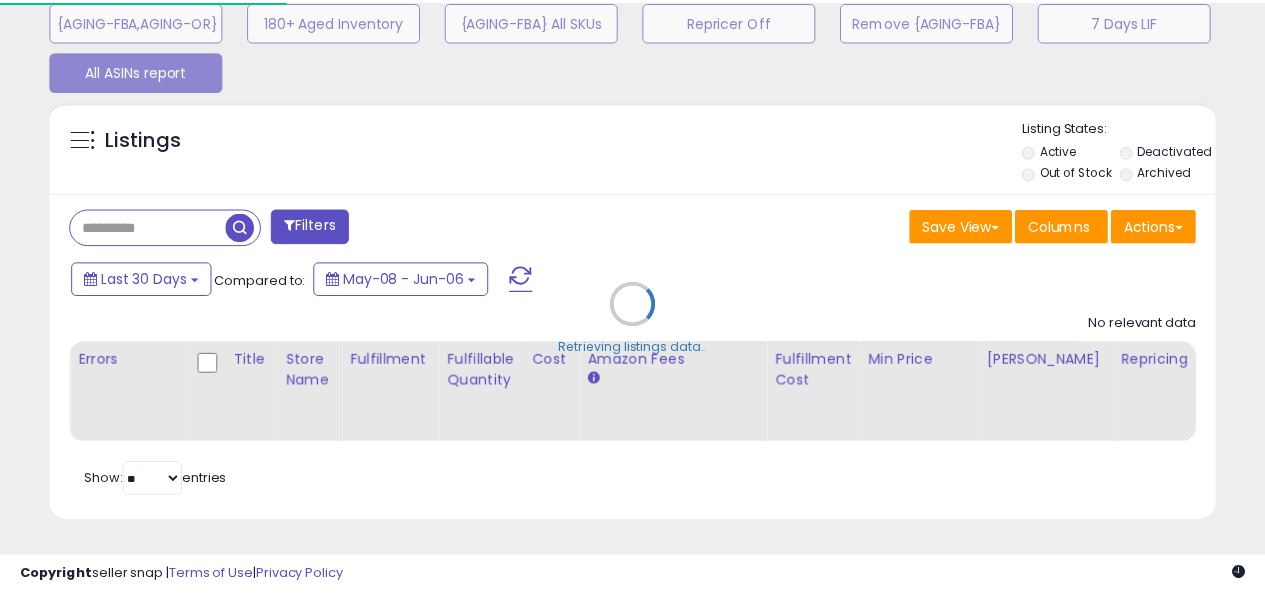 scroll, scrollTop: 742, scrollLeft: 0, axis: vertical 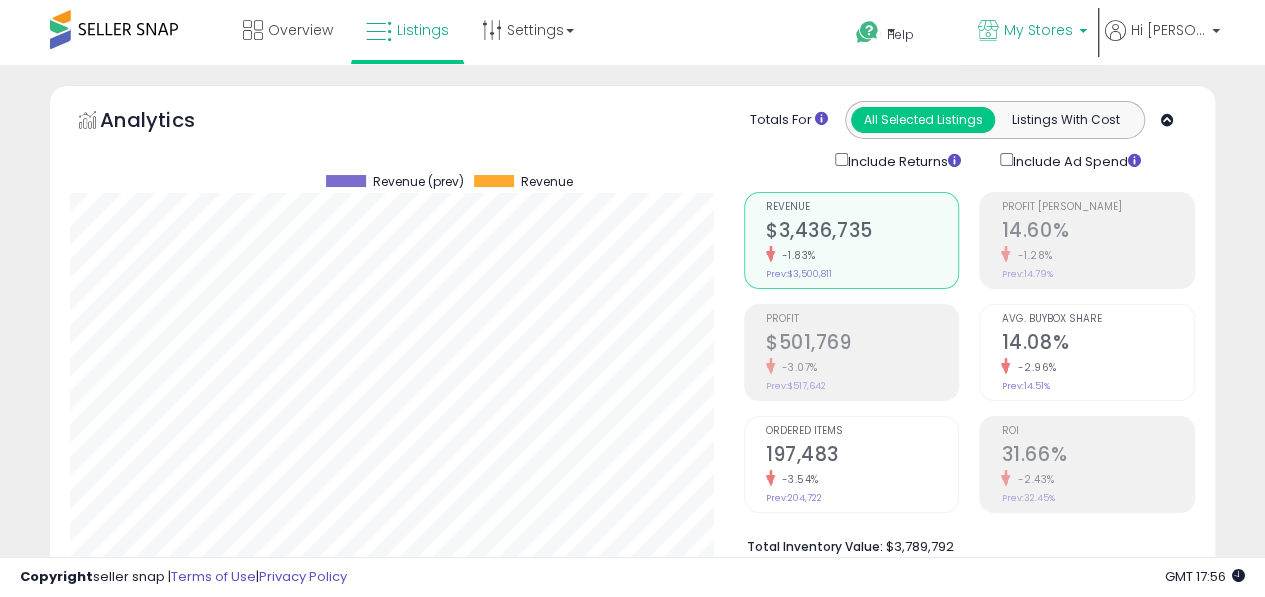 click on "My Stores" at bounding box center [1038, 30] 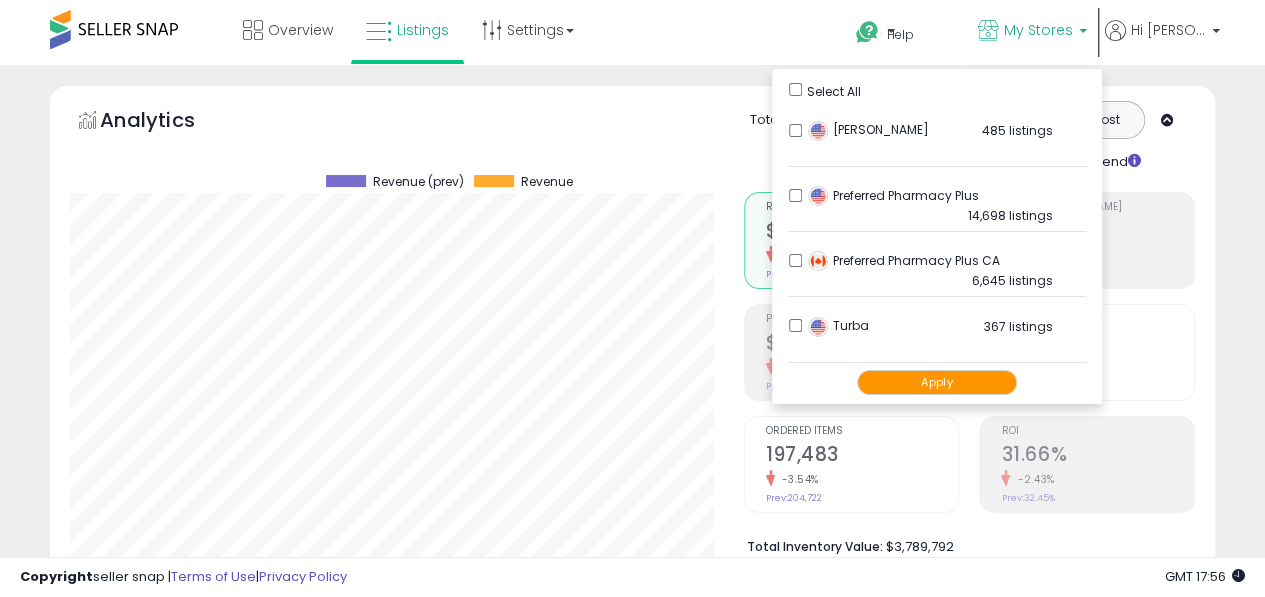 click on "Apply" at bounding box center [937, 382] 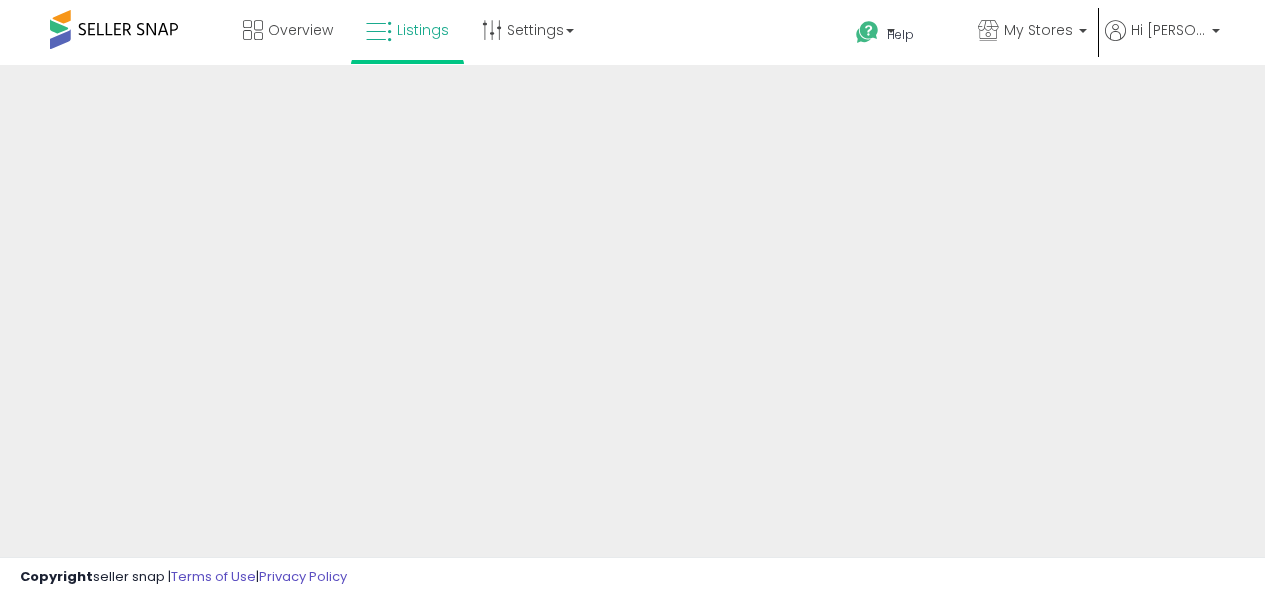 scroll, scrollTop: 0, scrollLeft: 0, axis: both 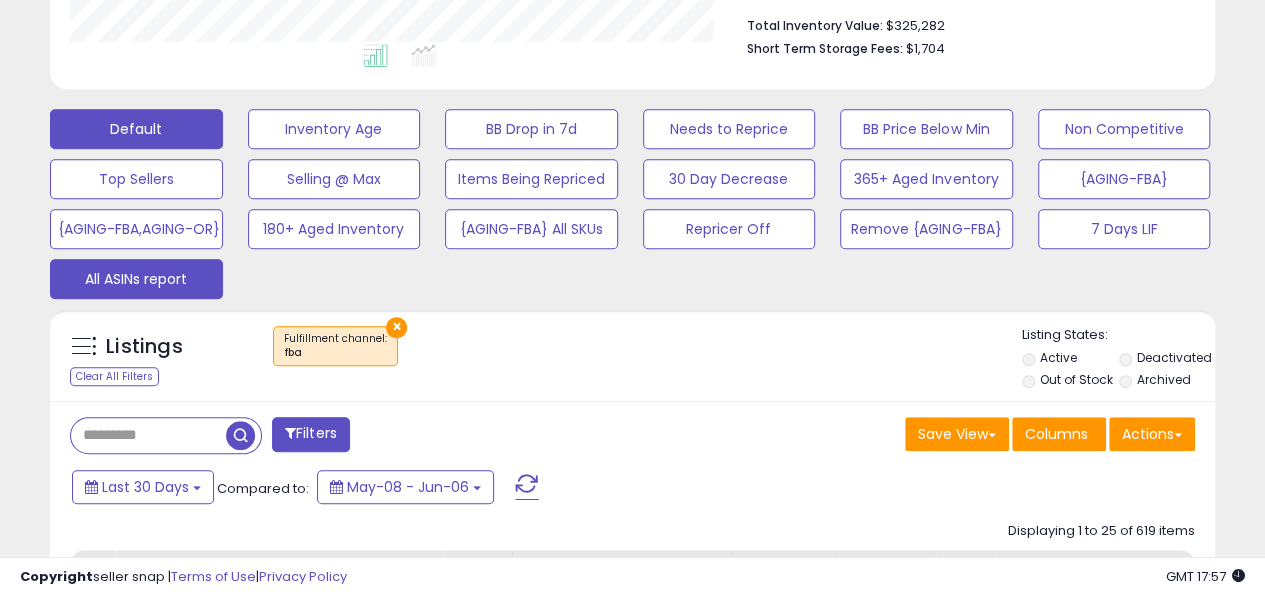 click on "Default" at bounding box center (136, 129) 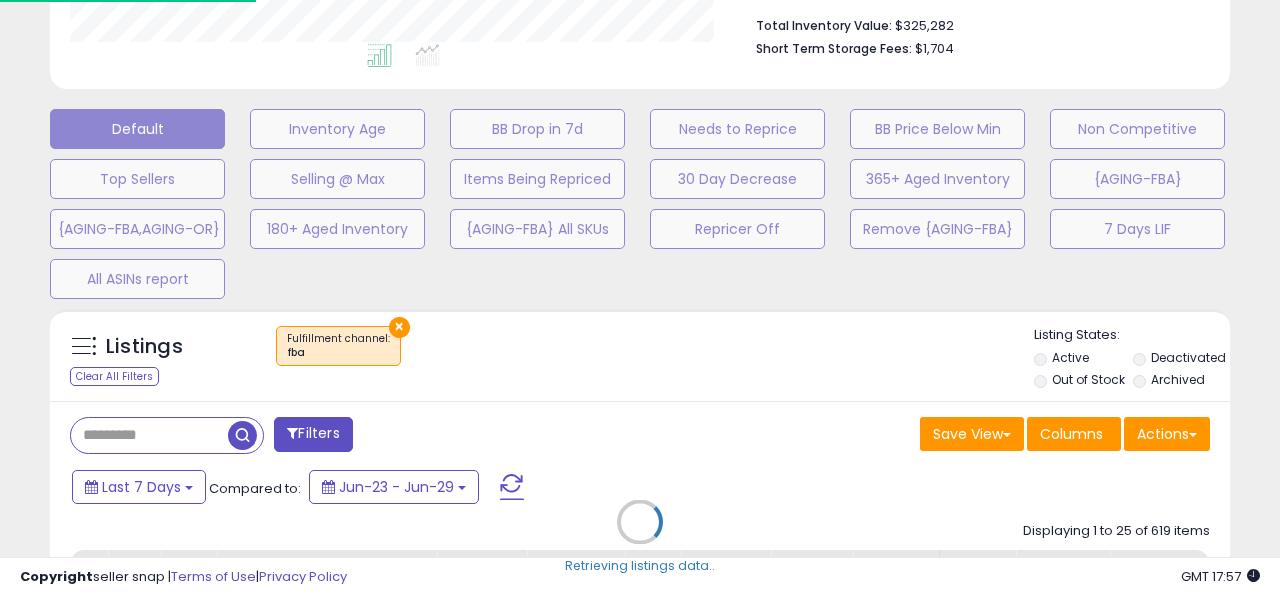 scroll, scrollTop: 999590, scrollLeft: 999317, axis: both 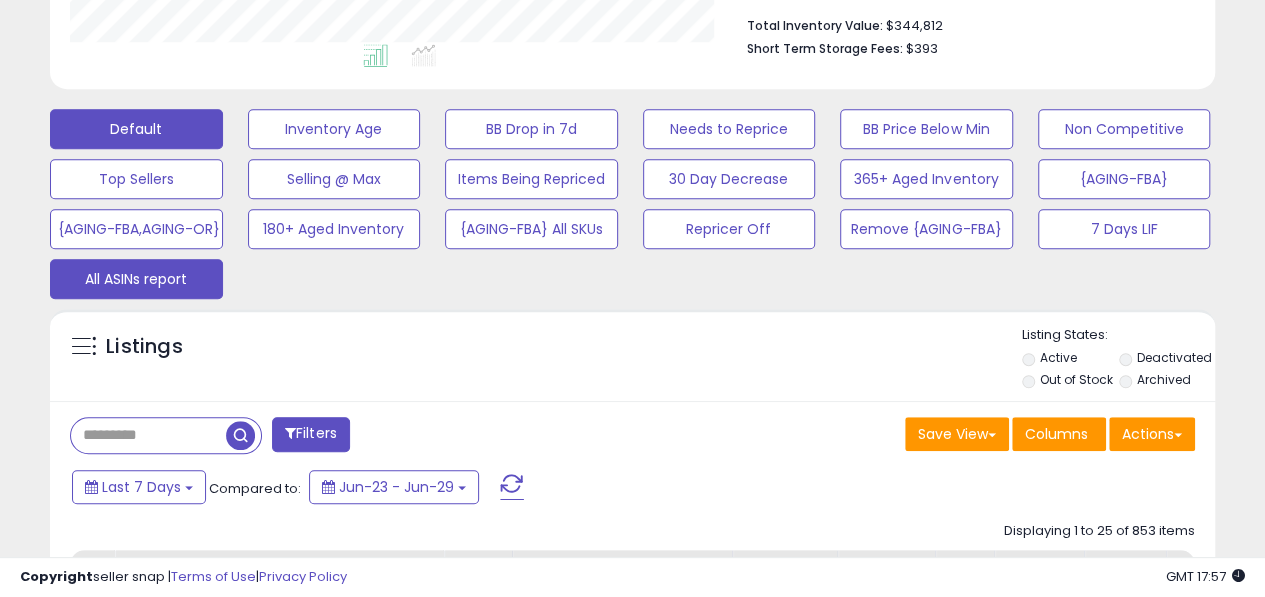 click on "All ASINs report" at bounding box center (334, 129) 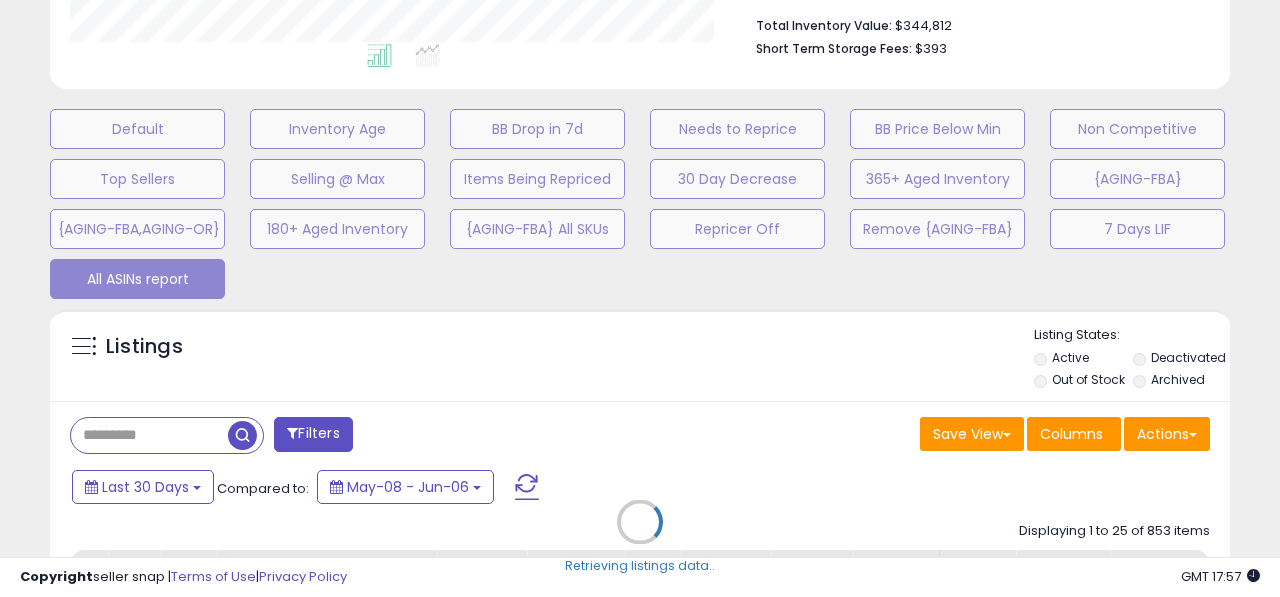 scroll, scrollTop: 999590, scrollLeft: 999317, axis: both 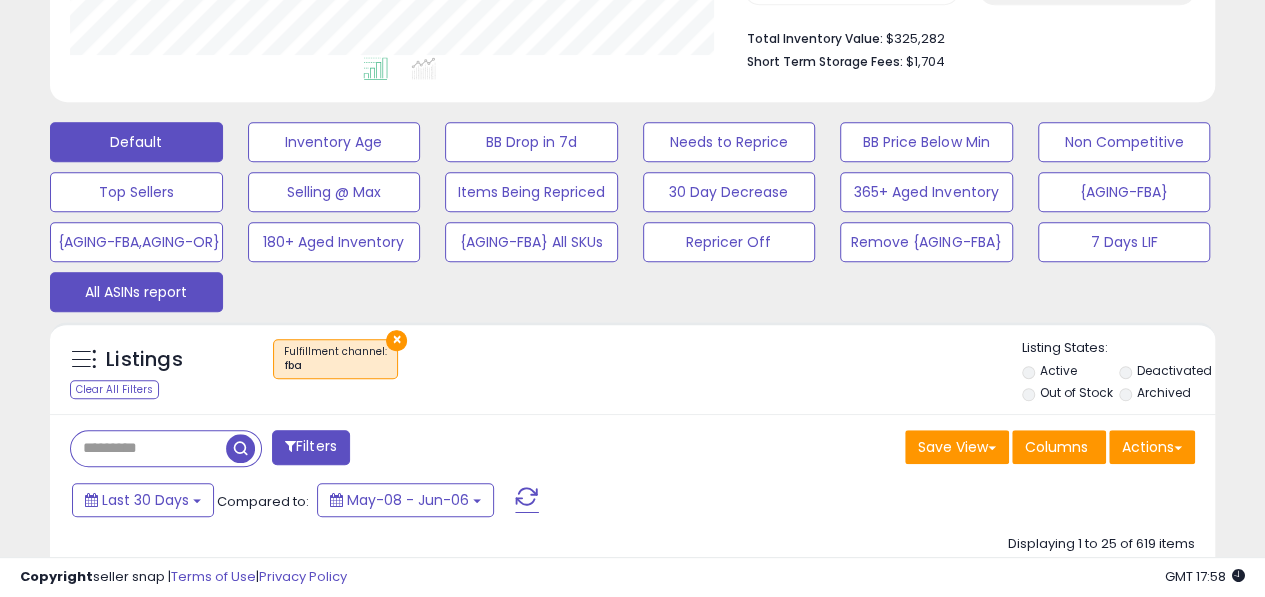 click on "Default" at bounding box center (136, 142) 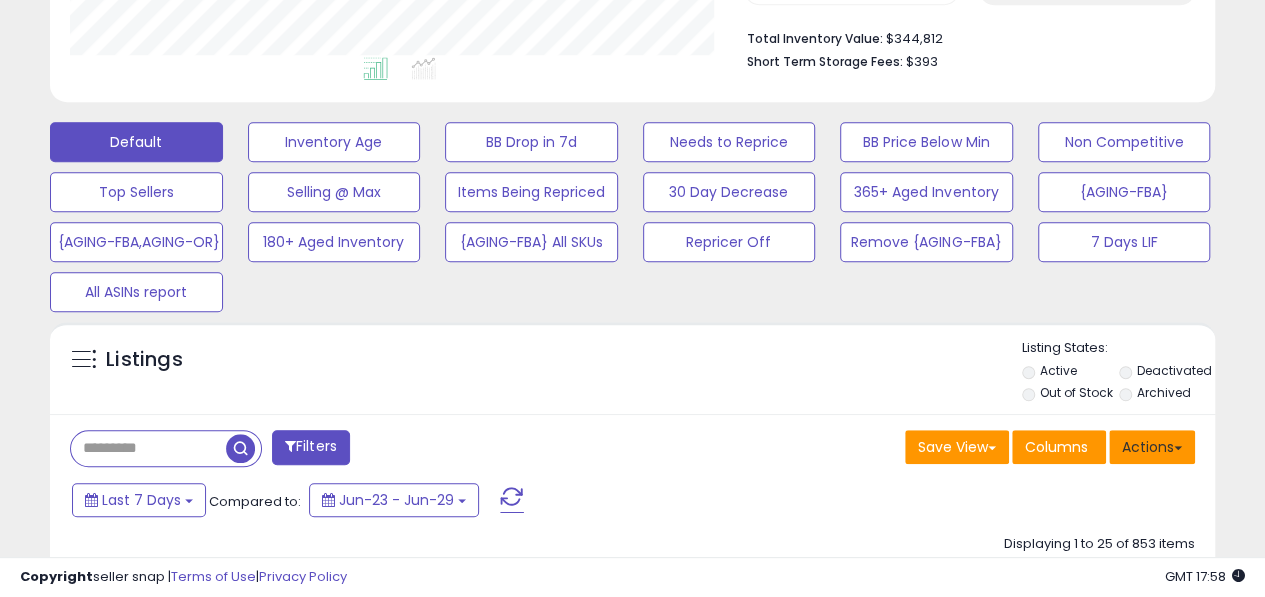 click on "Actions" at bounding box center (1152, 447) 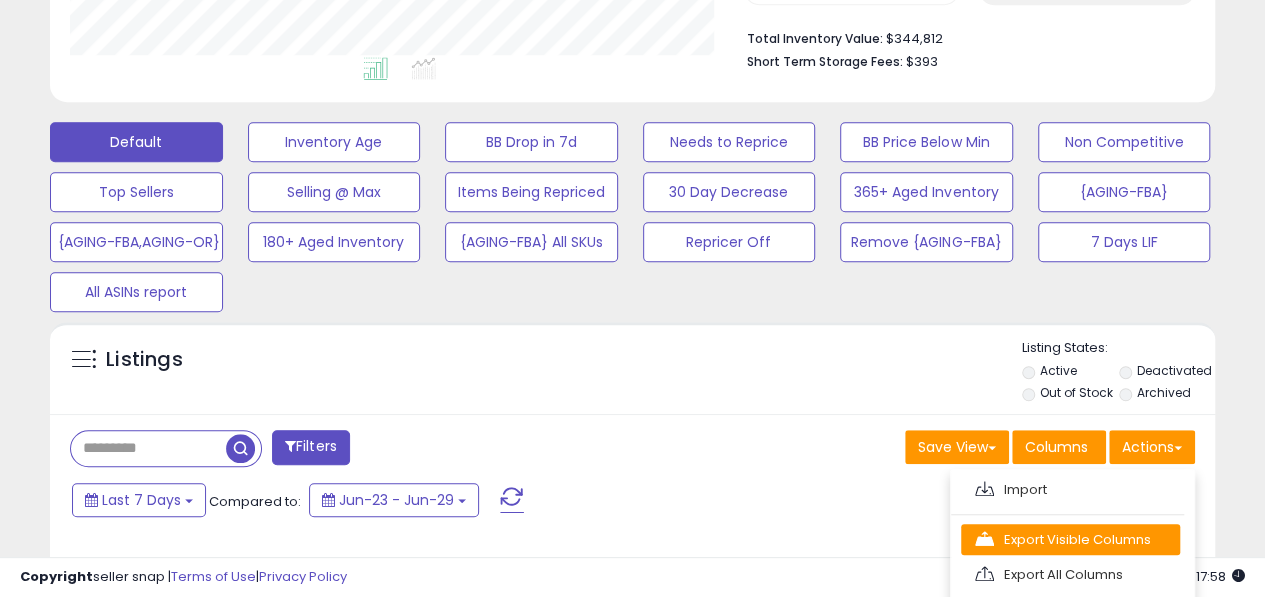click on "Export Visible Columns" at bounding box center [1070, 539] 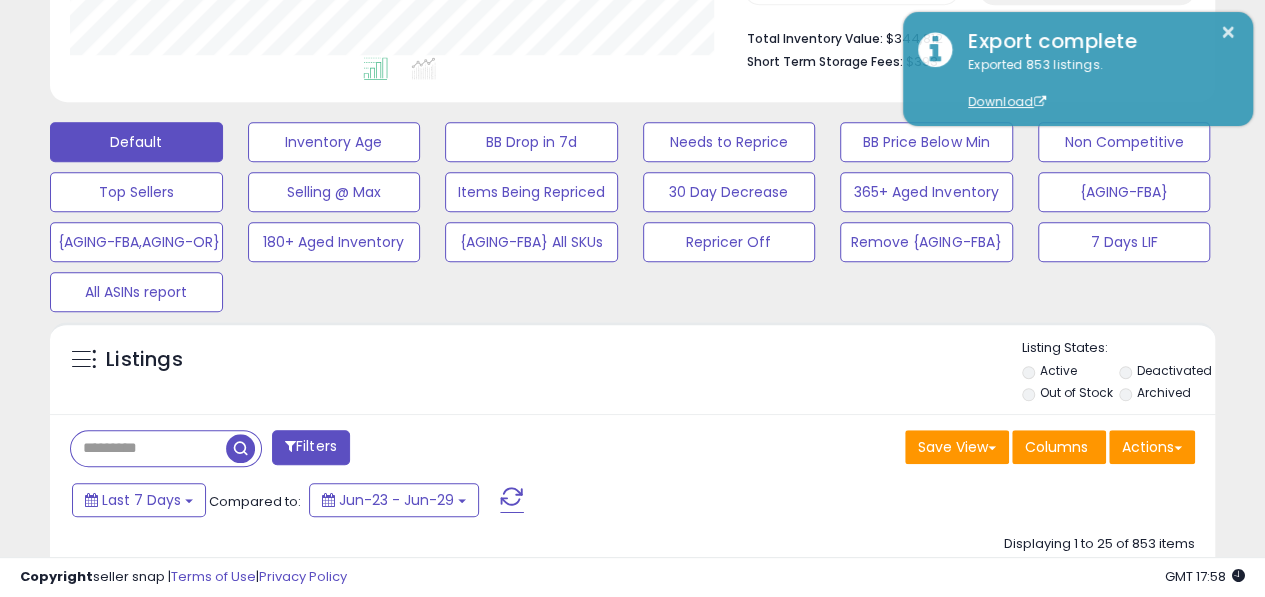 click on "**********" at bounding box center (632, 3593) 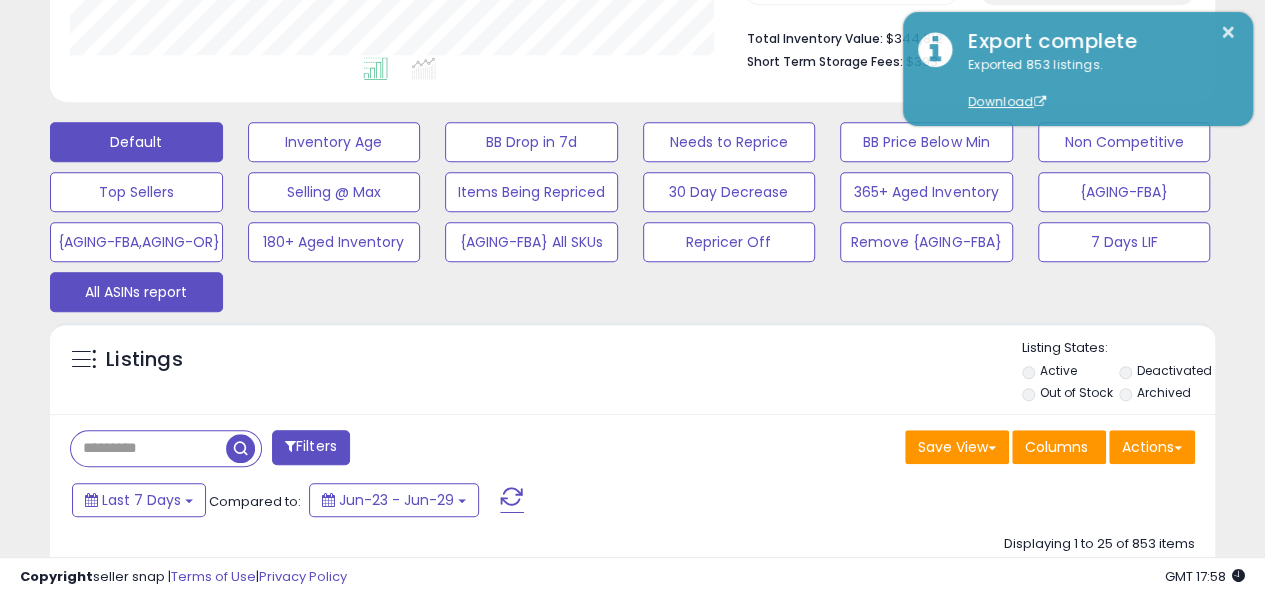 click on "All ASINs report" at bounding box center (334, 142) 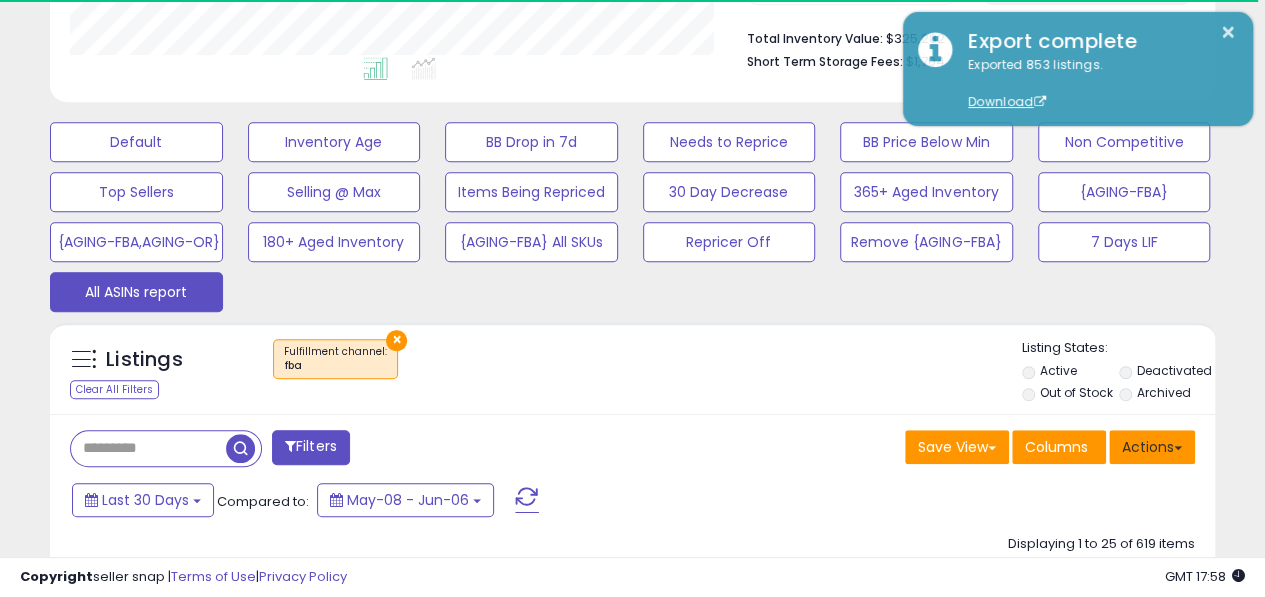 click on "Actions" at bounding box center (1152, 447) 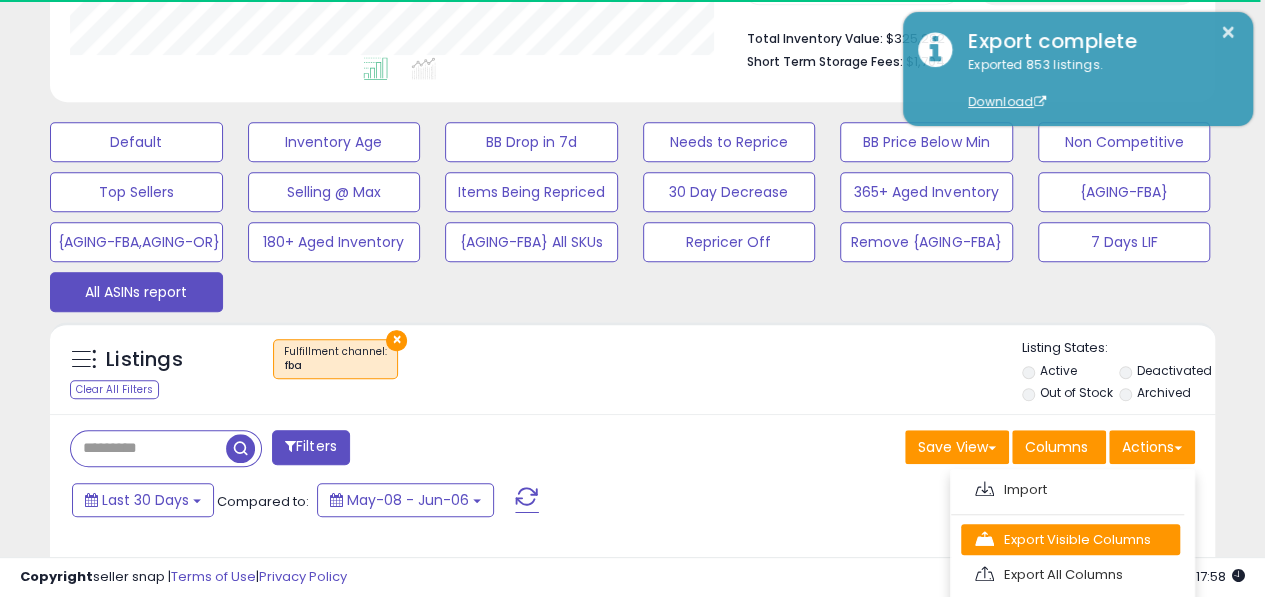 click on "Export Visible Columns" at bounding box center [1070, 539] 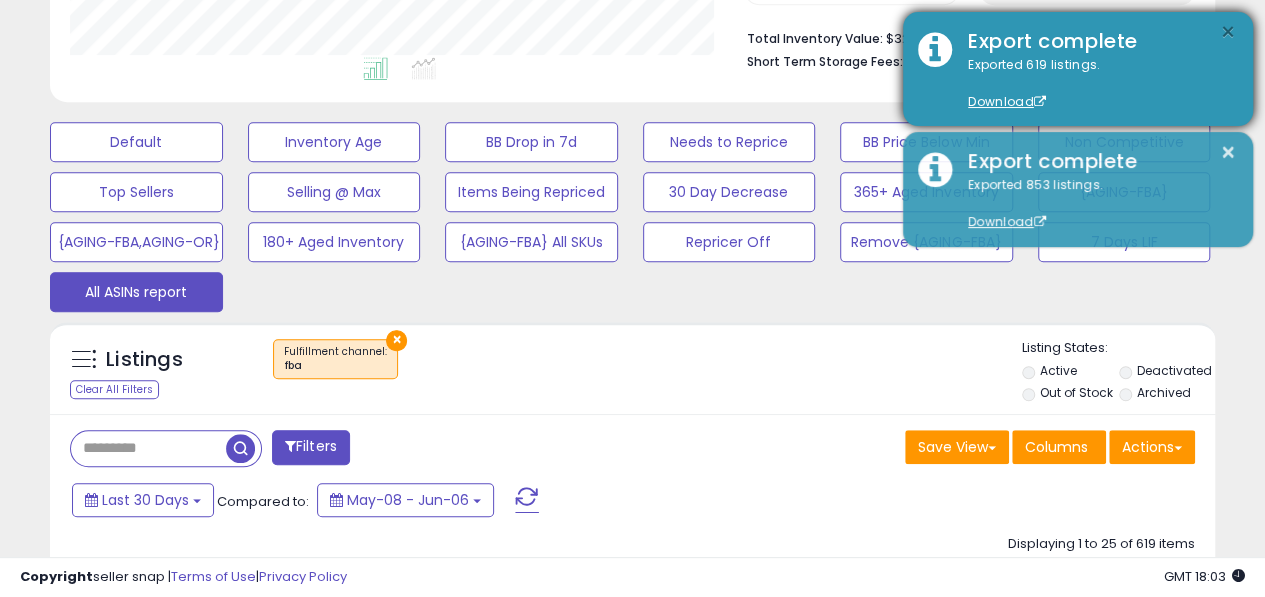 click on "×" at bounding box center (1228, 32) 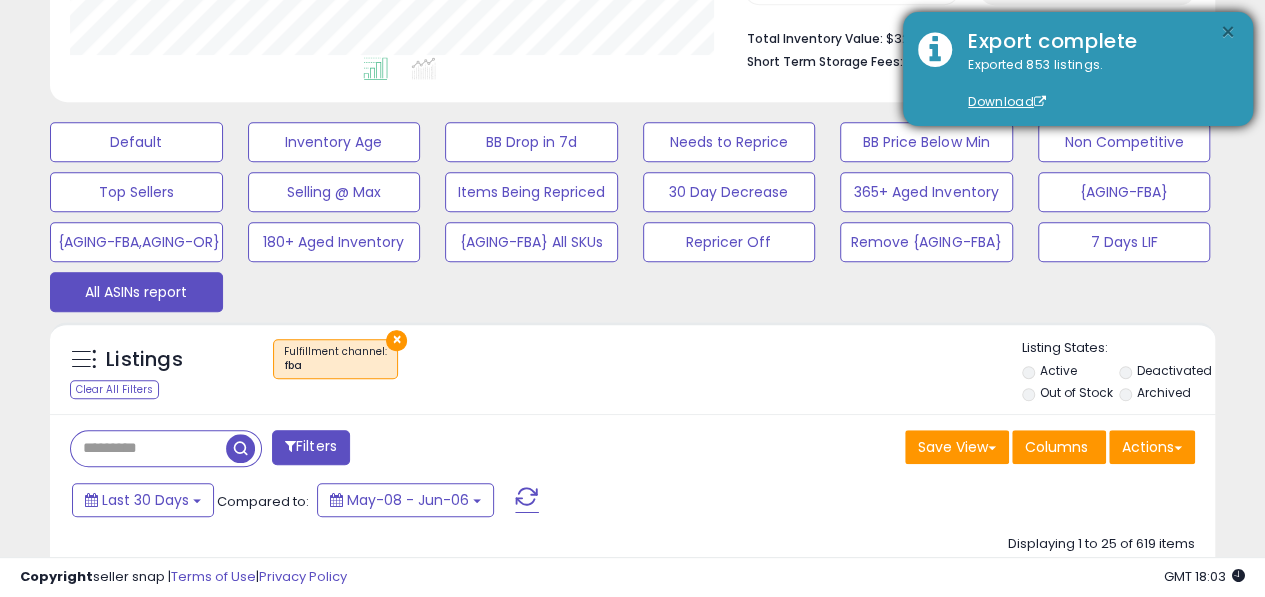 click on "×" at bounding box center [1228, 32] 